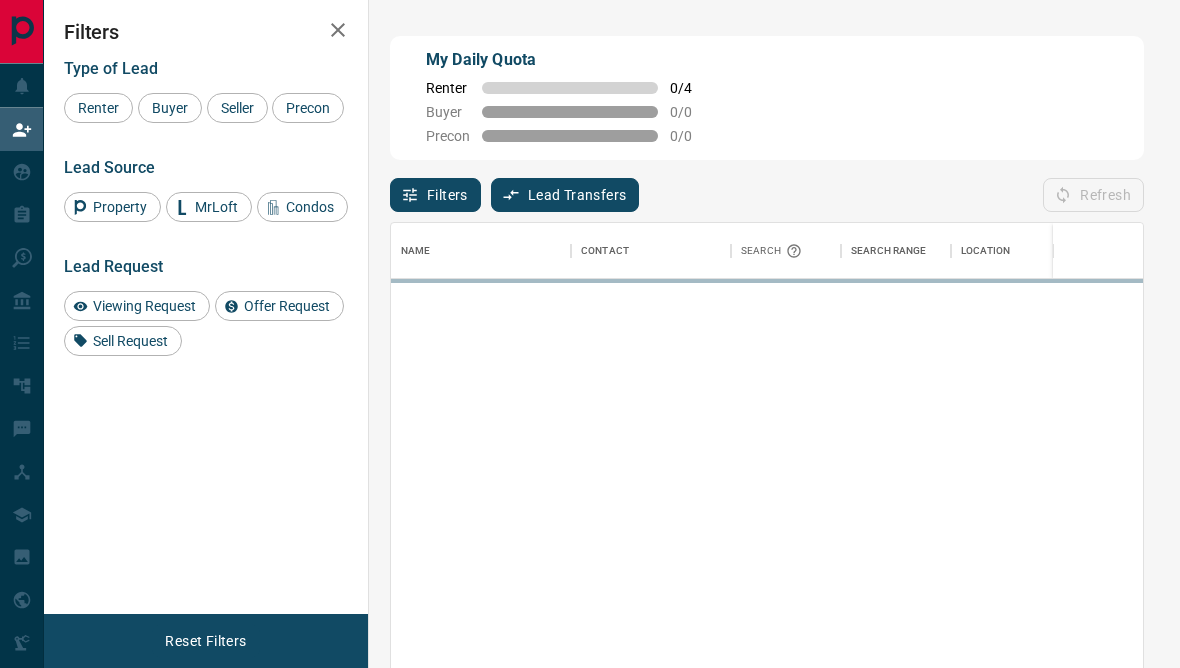 scroll, scrollTop: 0, scrollLeft: 0, axis: both 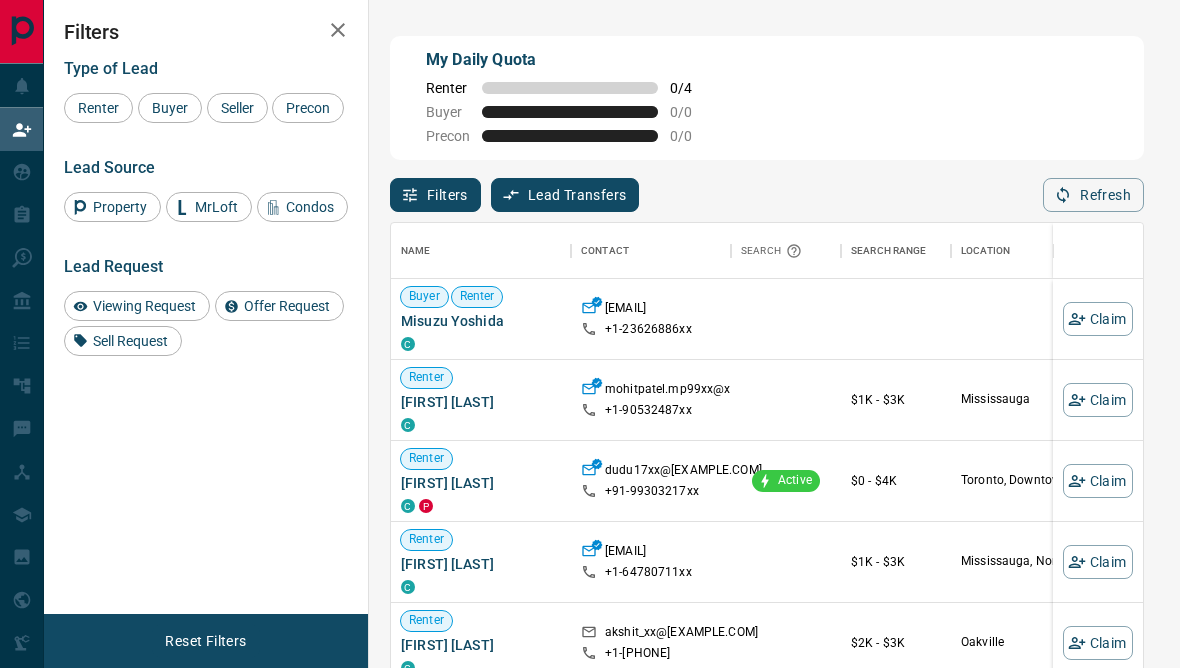 click on "Viewing Request" at bounding box center [144, 306] 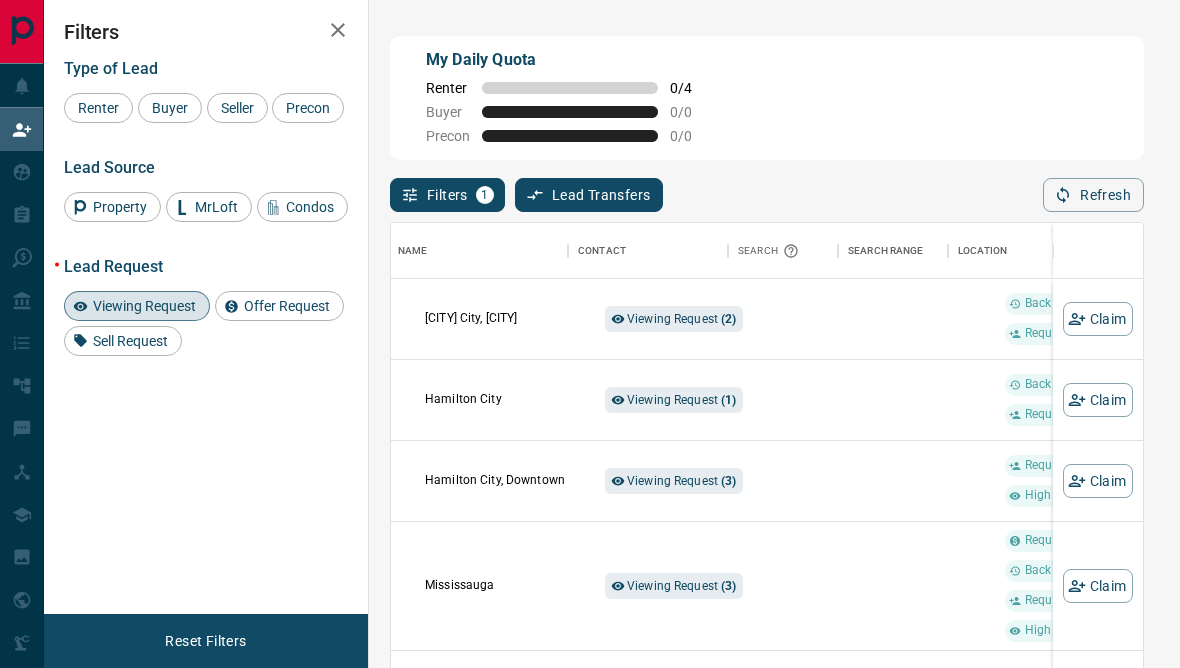 scroll, scrollTop: 0, scrollLeft: 536, axis: horizontal 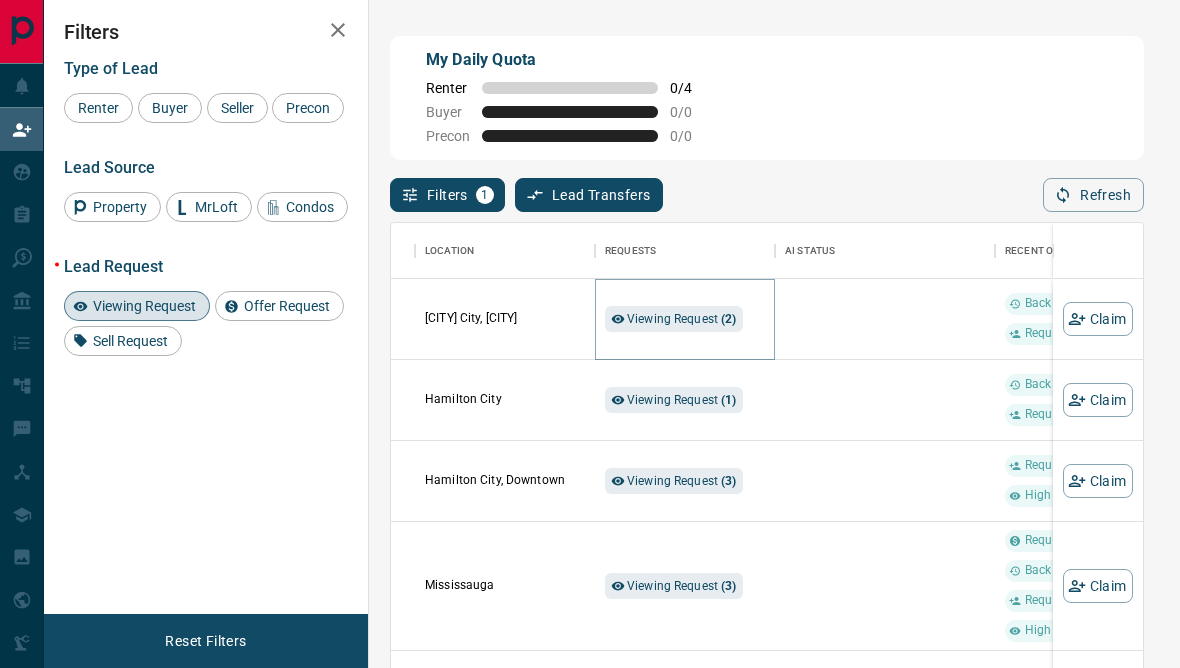 click on "( 2 )" at bounding box center [728, 319] 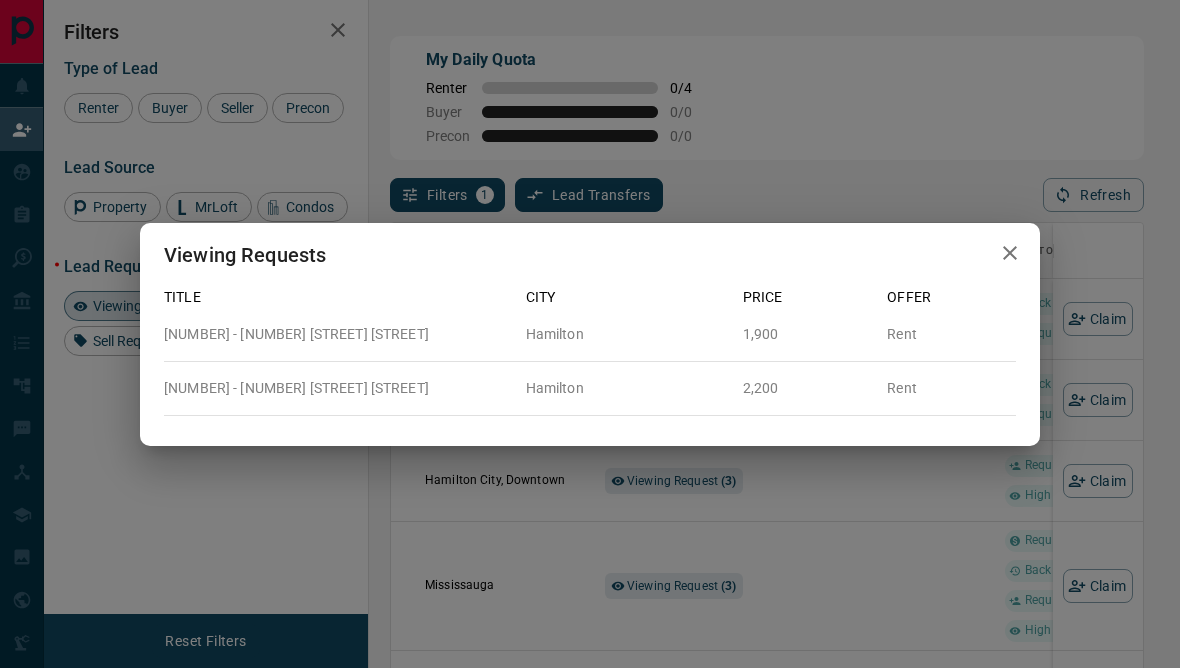 click on "Viewing Requests" at bounding box center (590, 255) 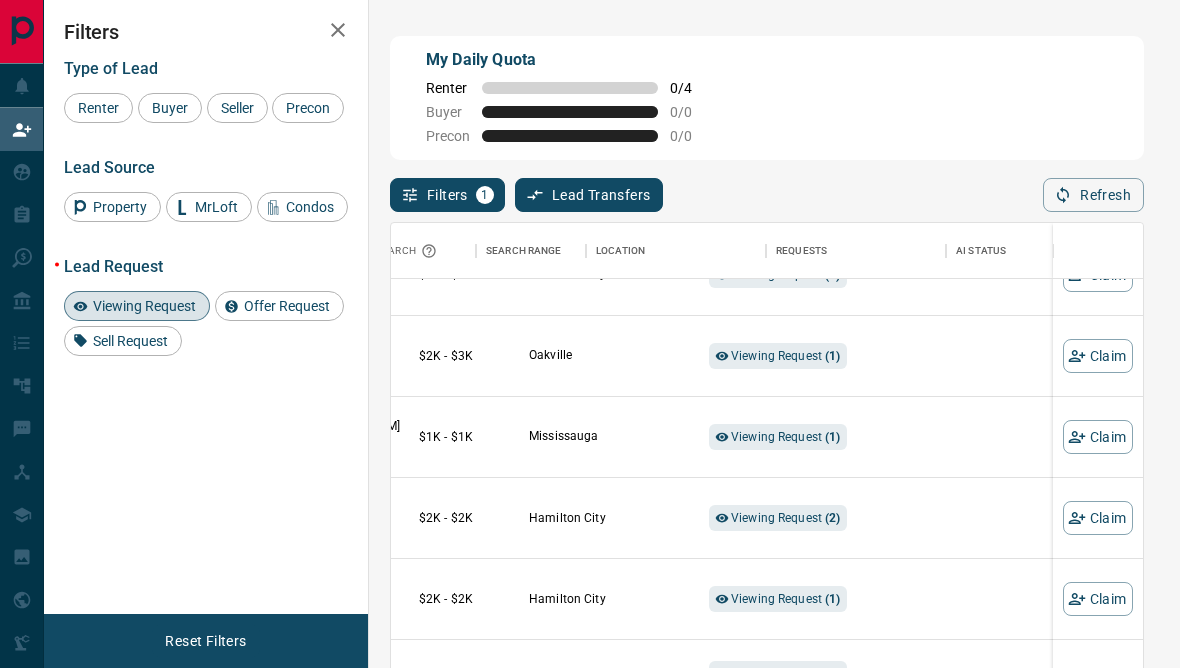 scroll, scrollTop: 416, scrollLeft: 432, axis: both 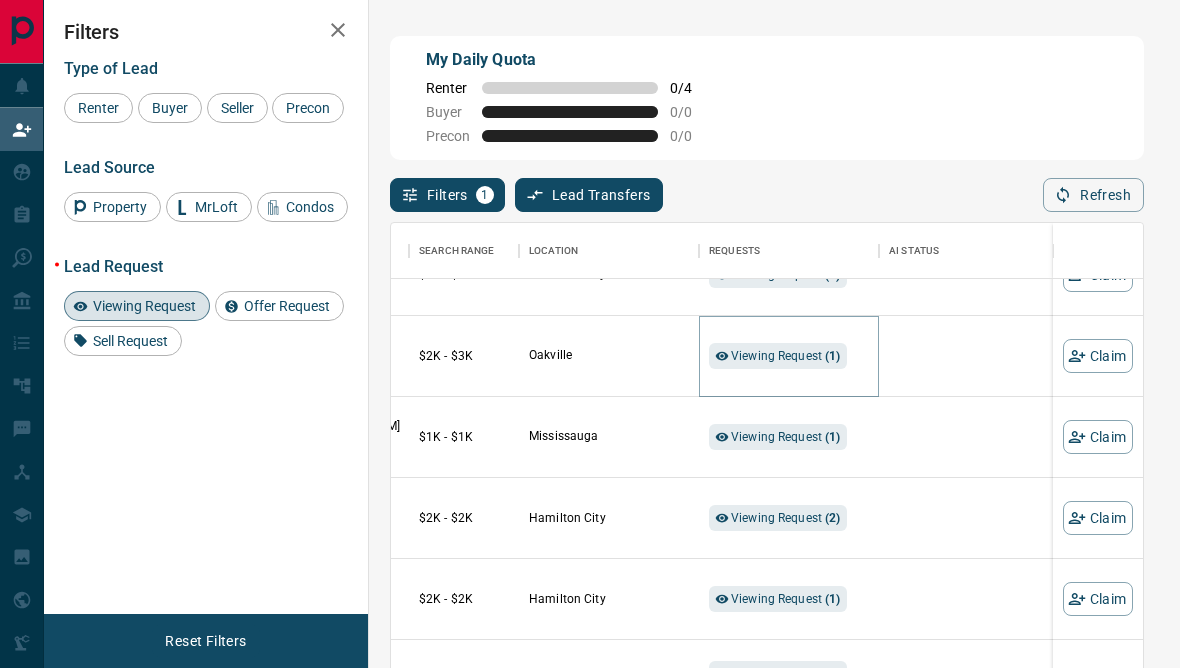 click on "Viewing Request   ( 1 )" at bounding box center (786, 356) 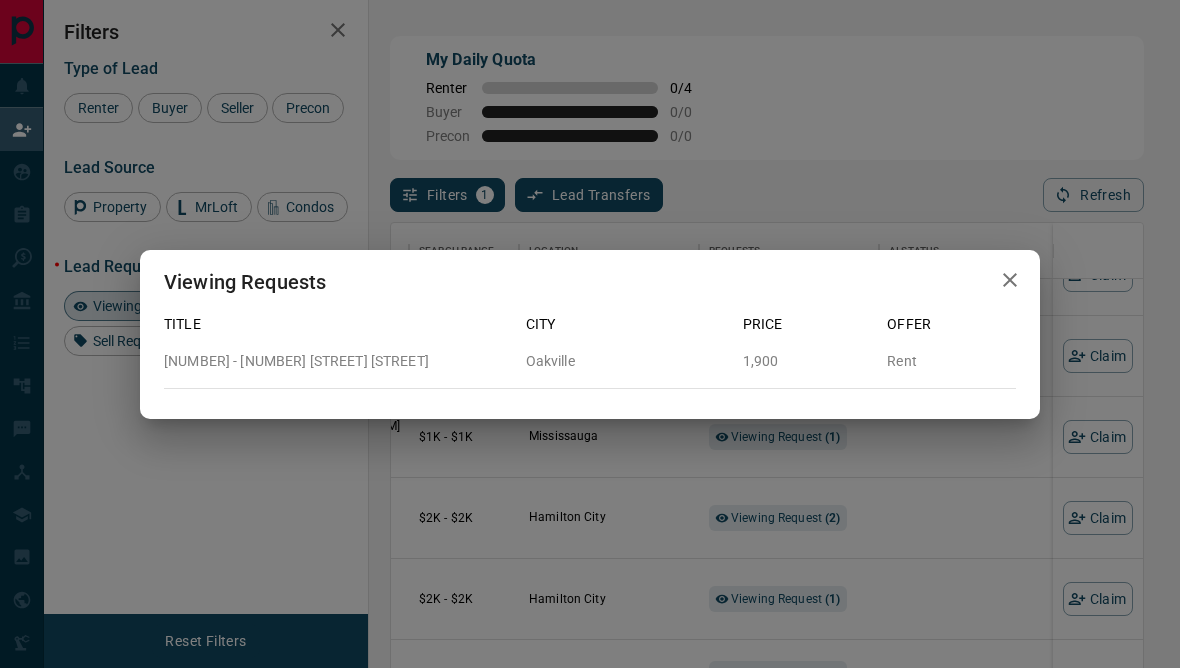 click at bounding box center (1010, 280) 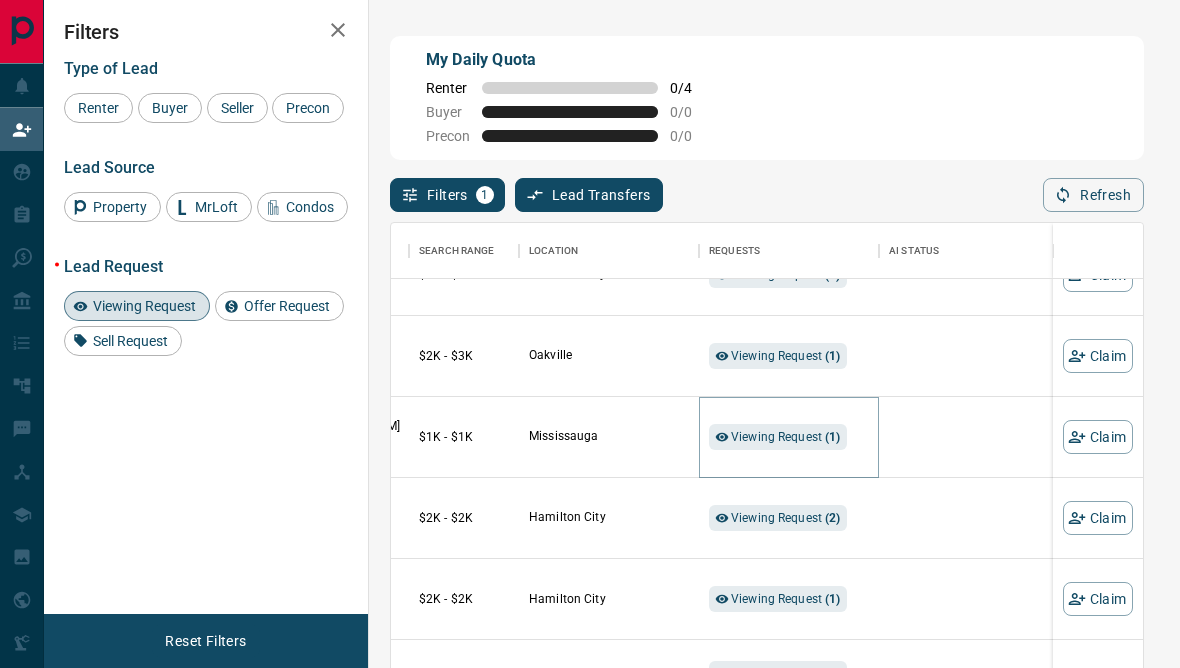 click on "Viewing Request   ( 1 )" at bounding box center [778, 437] 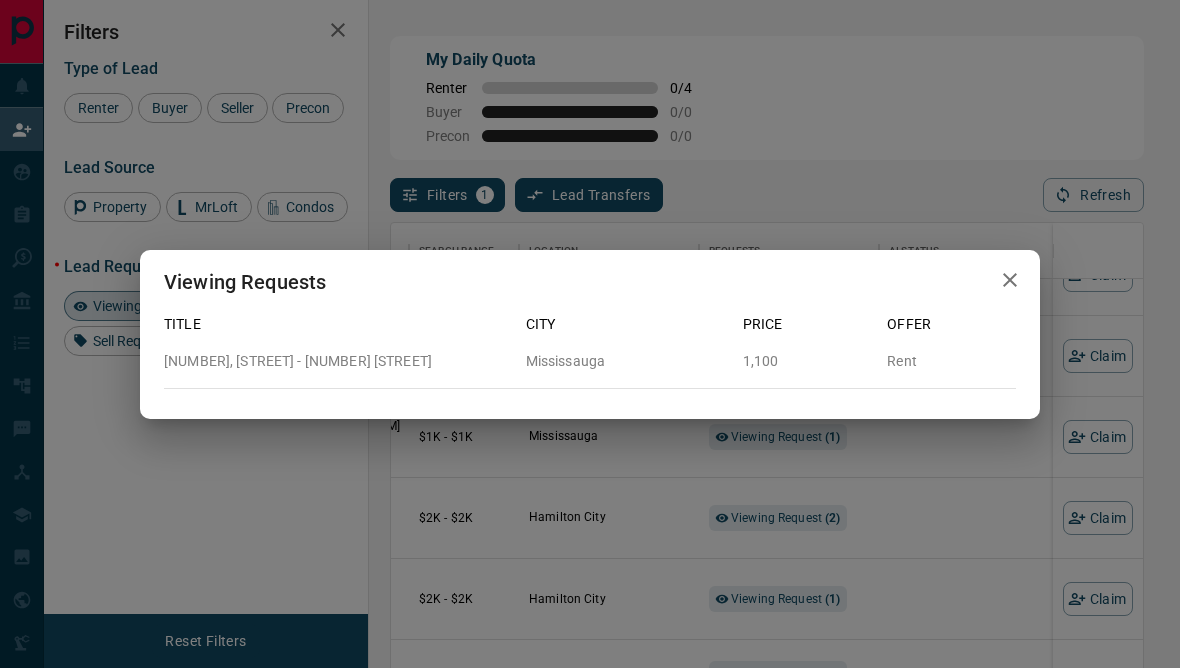 click at bounding box center (1010, 280) 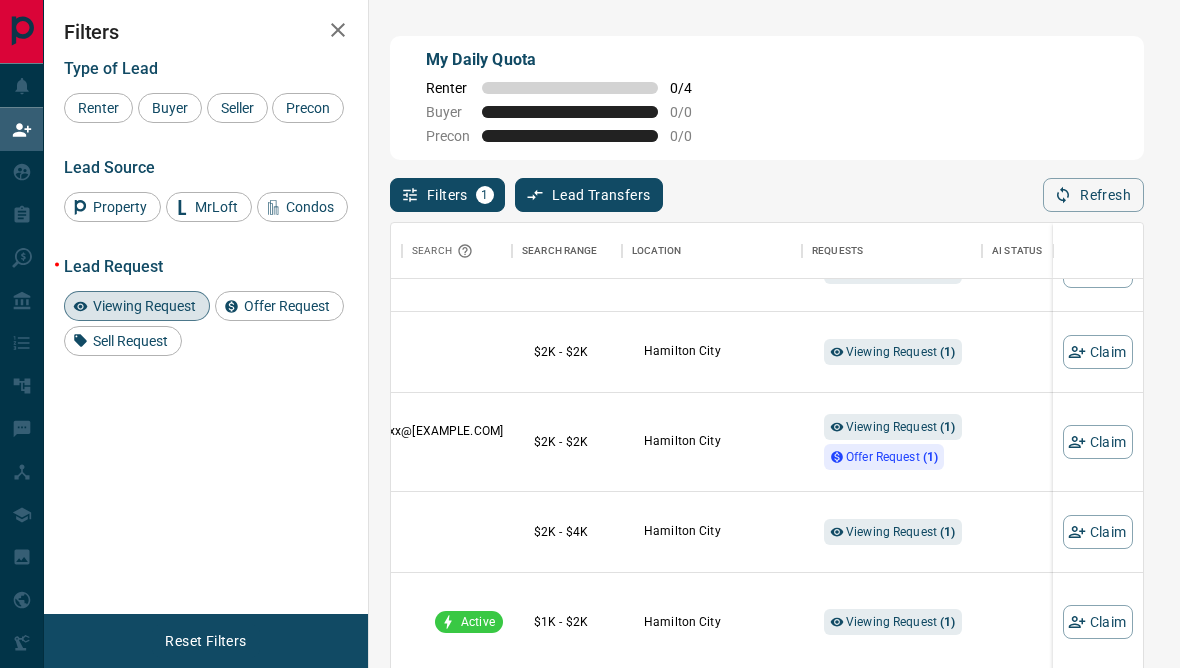 scroll, scrollTop: 665, scrollLeft: 329, axis: both 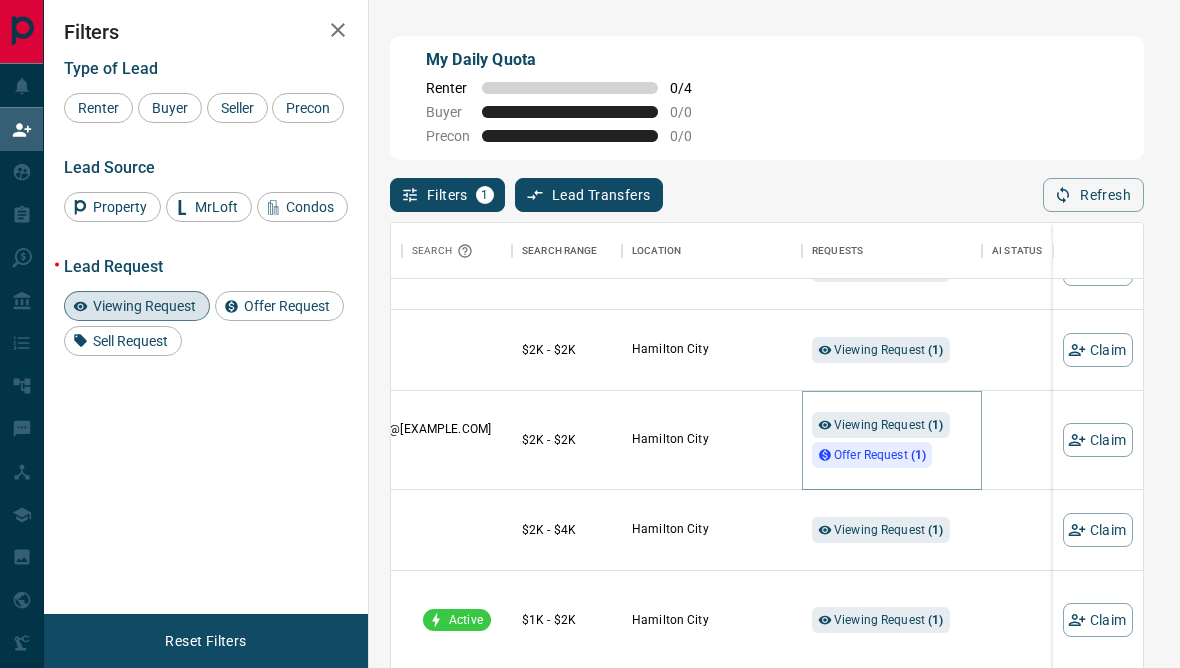 click on "( 1 )" at bounding box center [935, 425] 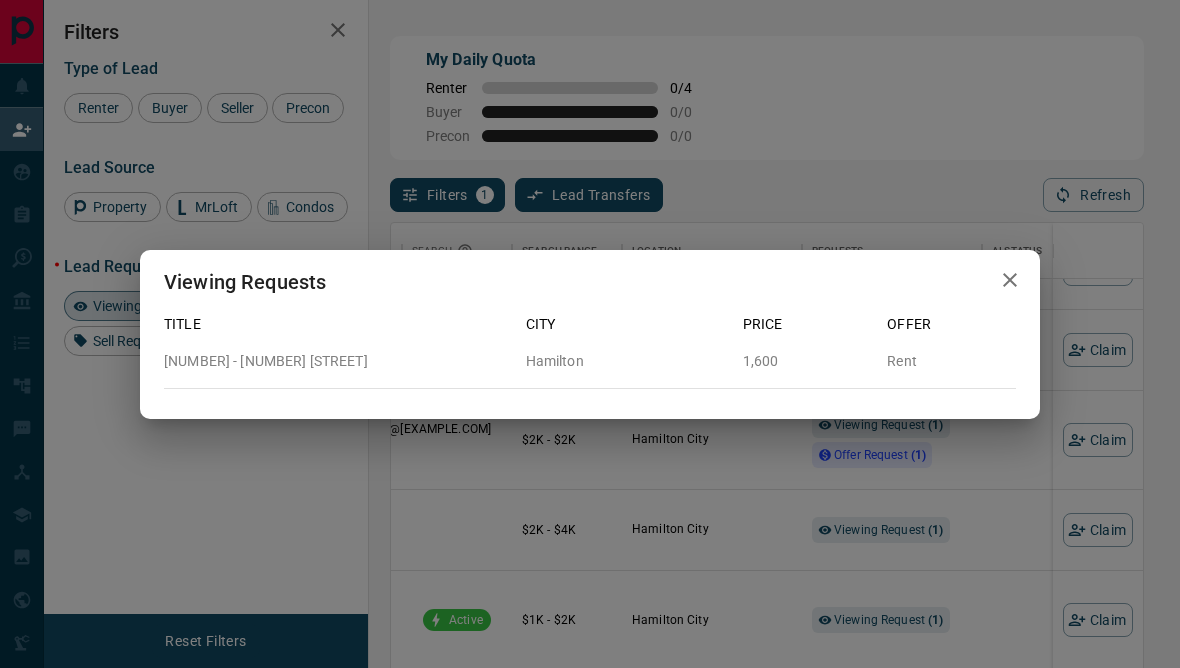 click on "Viewing Requests Title City Price Offer [NUMBER] - [NUMBER] [STREET] [CITY] [PRICE] Rent" at bounding box center [590, 334] 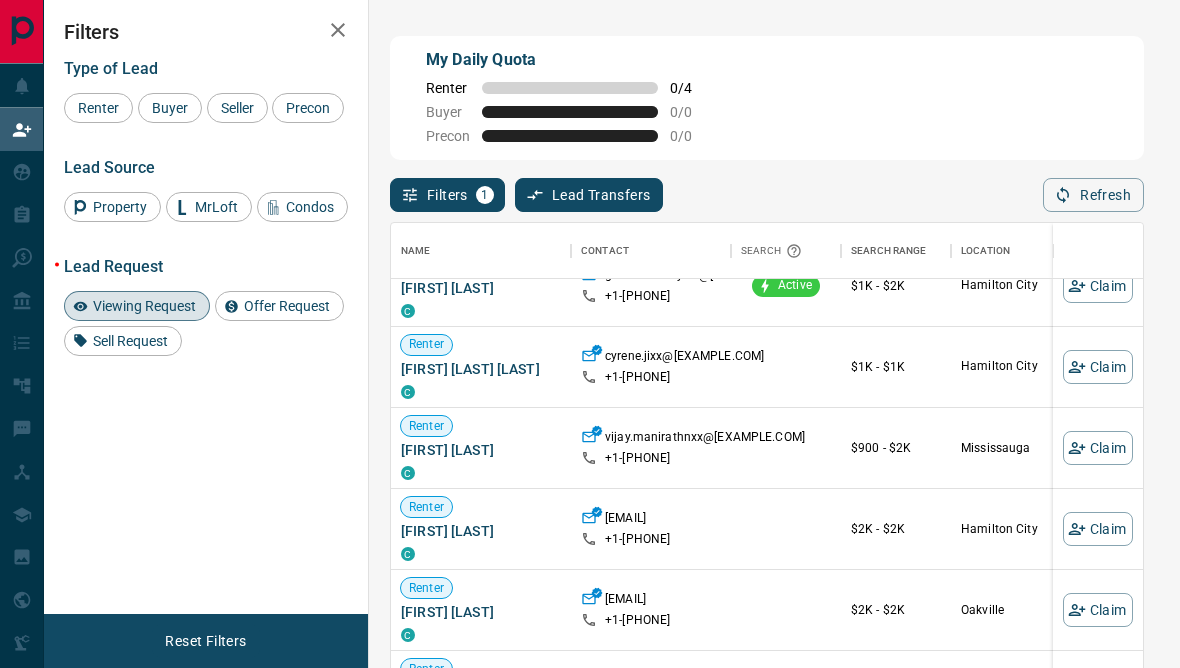 scroll, scrollTop: 1755, scrollLeft: 0, axis: vertical 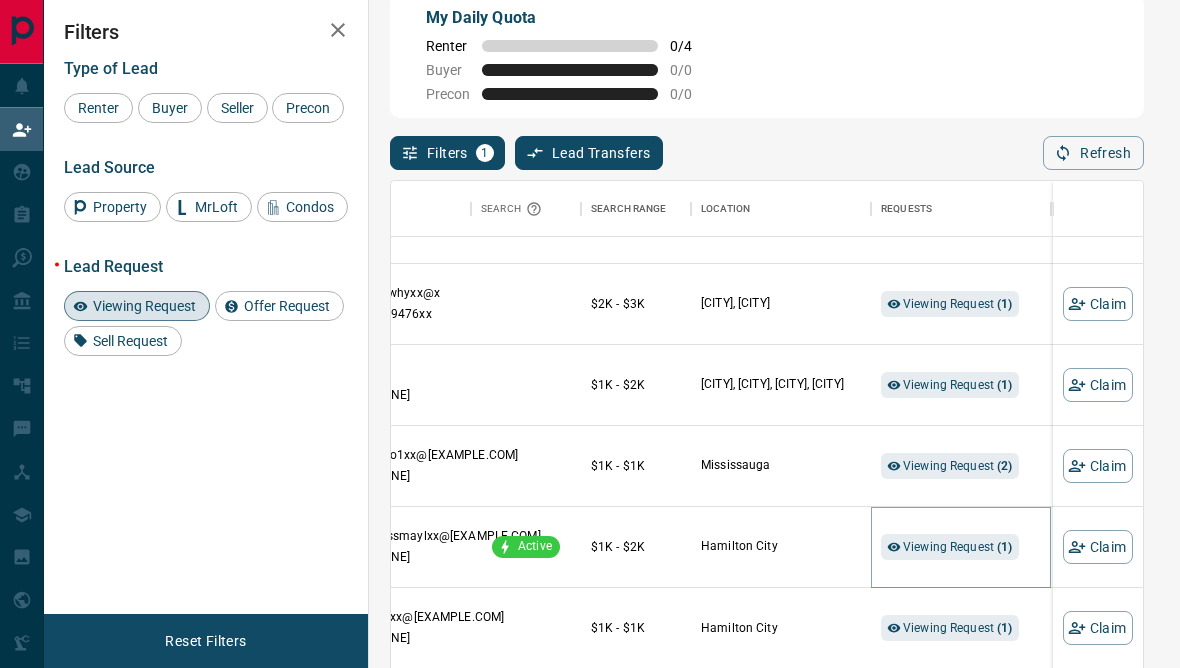 click on "Viewing Request   ( 1 )" at bounding box center (958, 547) 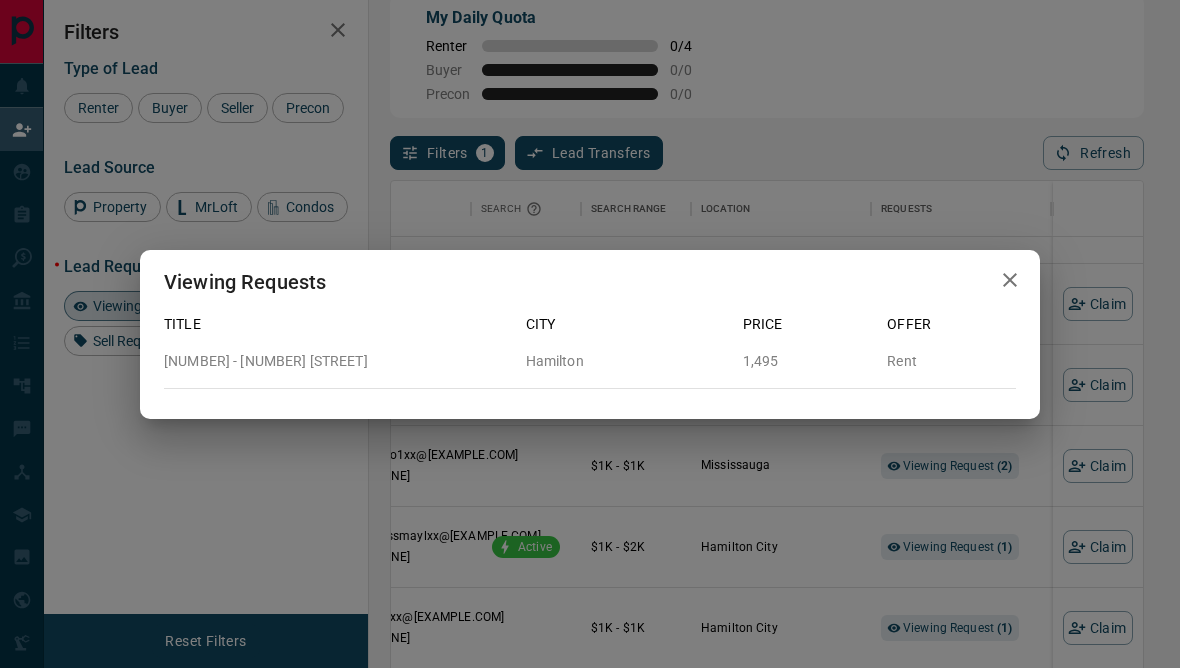 click on "Viewing Requests Title City Price Offer [NUMBER] - [NUMBER] [STREET] [CITY] [PRICE] Rent" at bounding box center (590, 334) 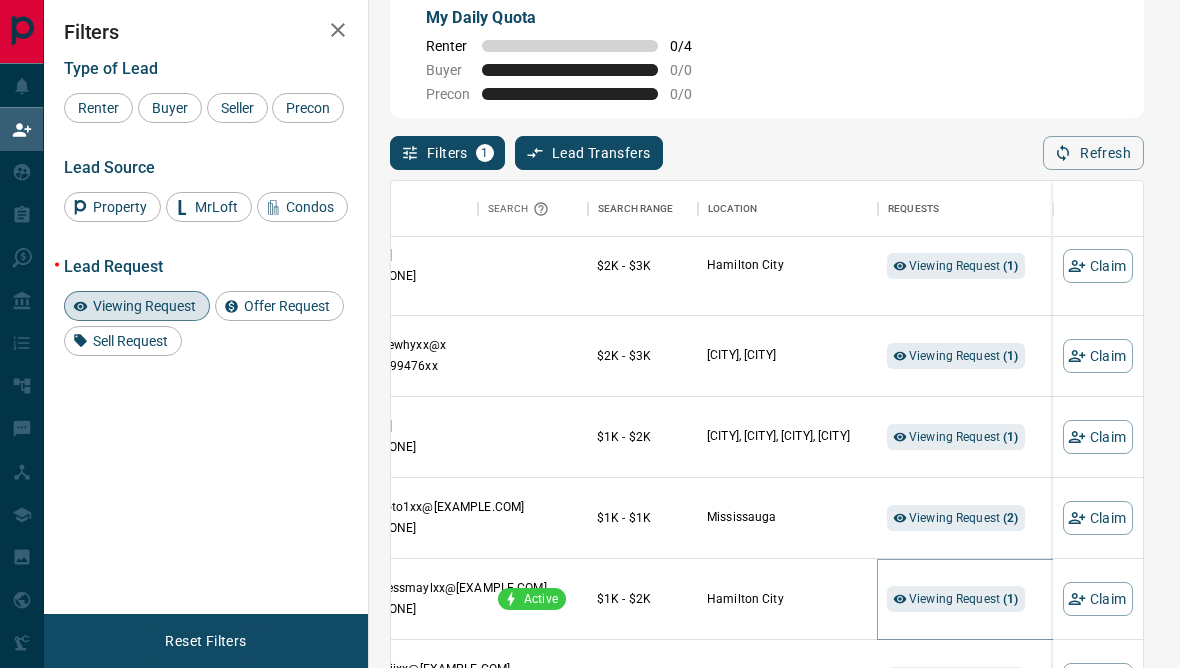 scroll 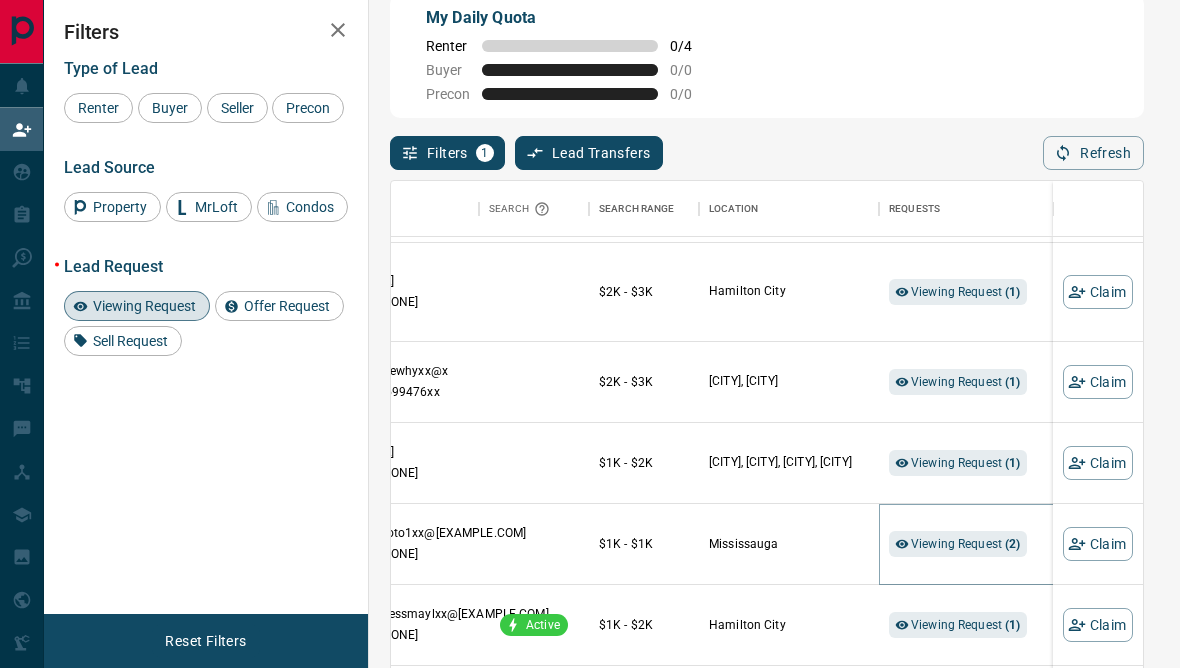 click on "Viewing Request   ( 2 )" at bounding box center [966, 544] 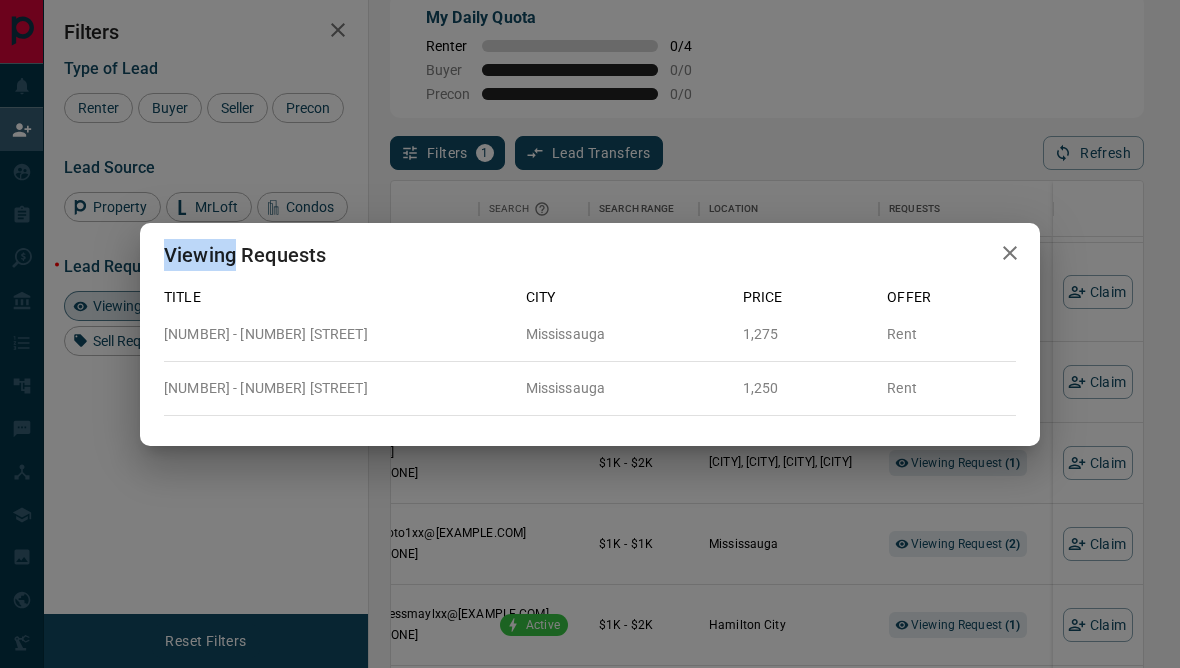 click on "Viewing Requests Title City Price Offer [NUMBER] - [NUMBER] [STREET] [CITY] [PRICE] Rent [NUMBER] - [NUMBER] [STREET] [CITY] [PRICE] Rent" at bounding box center (590, 334) 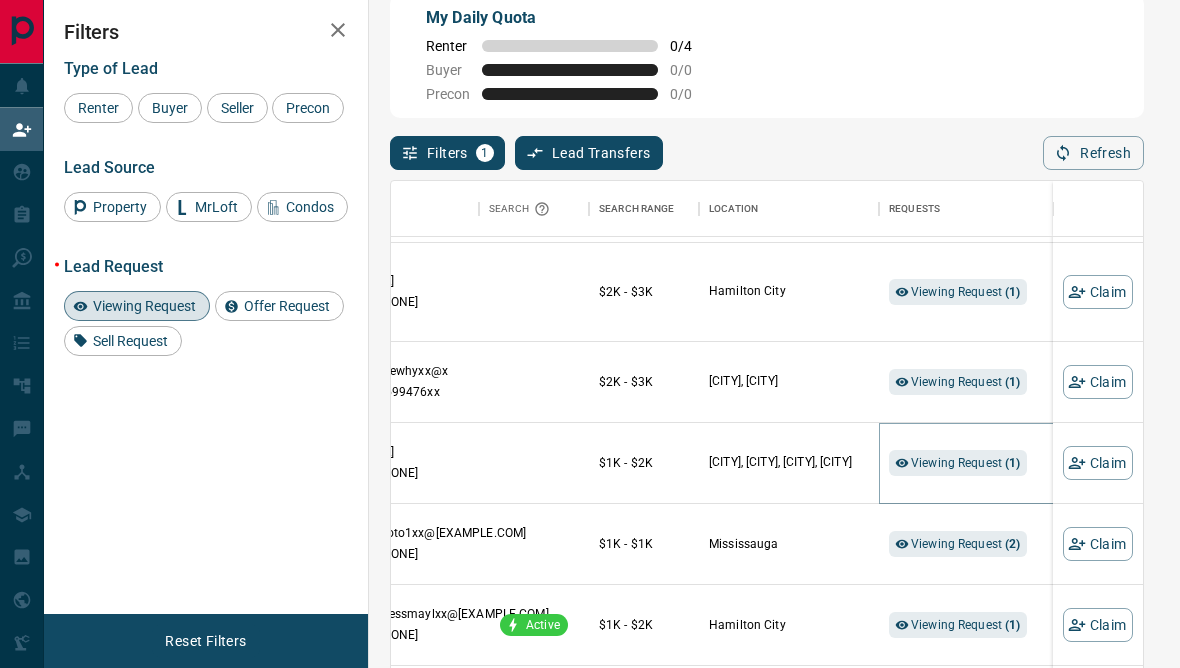 click on "Viewing Request   ( 1 )" at bounding box center (966, 463) 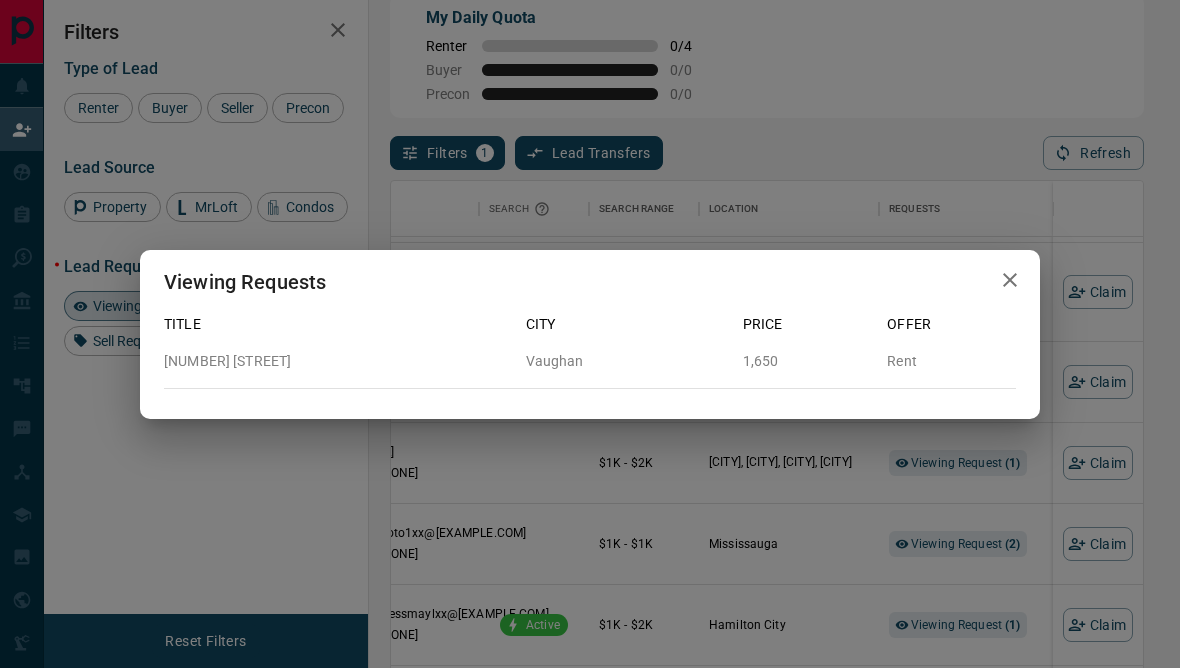click on "Viewing Requests Title City Price Offer [NUMBER] [STREET] [CITY] [PRICE] Rent" at bounding box center [590, 334] 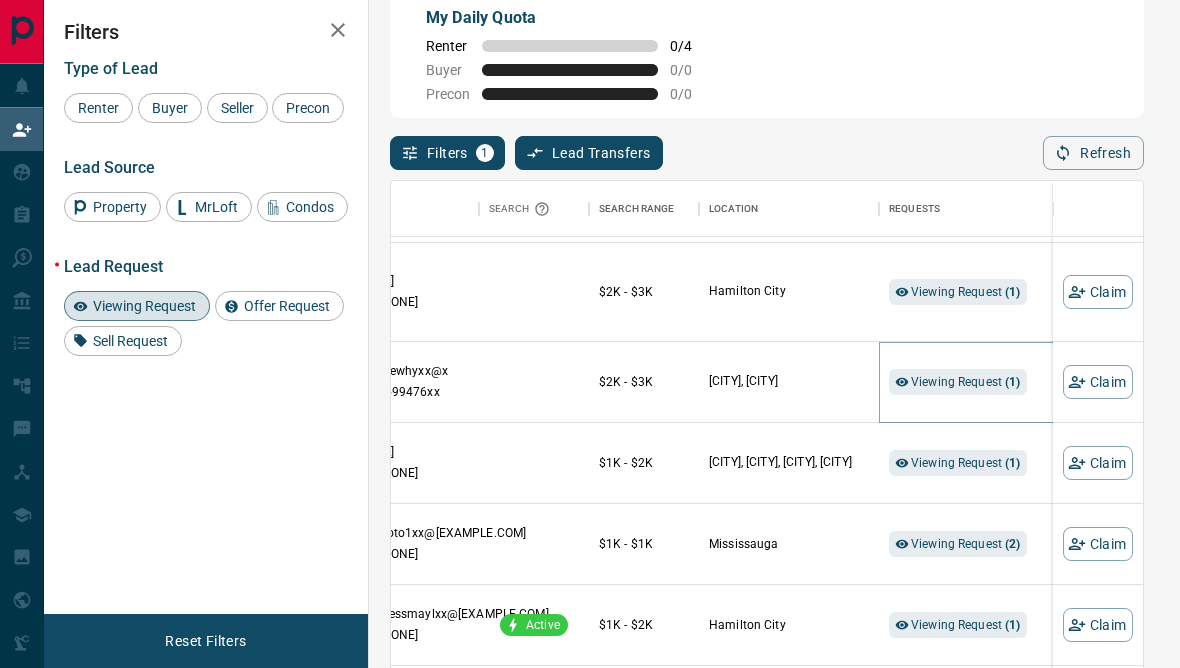 click on "Viewing Request   ( 1 )" at bounding box center [966, 382] 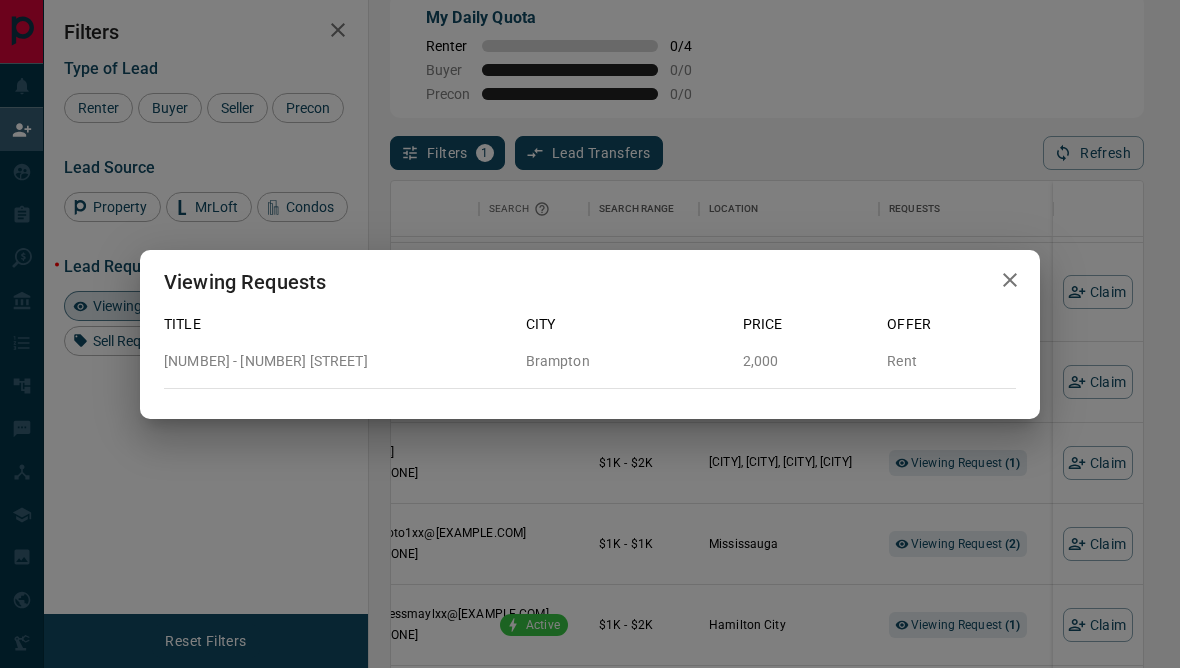 click on "Viewing Requests Title City Price Offer [NUMBER] - [NUMBER] [STREET] [CITY] [PRICE] Rent" at bounding box center (590, 334) 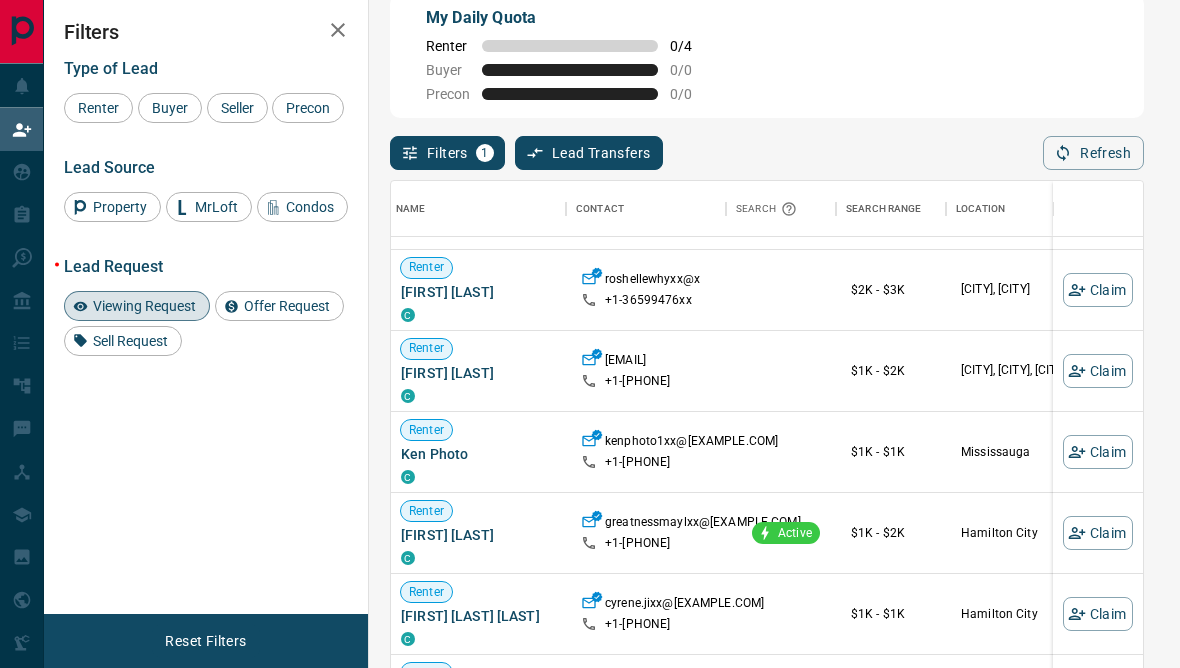 scroll, scrollTop: 1481, scrollLeft: -1, axis: both 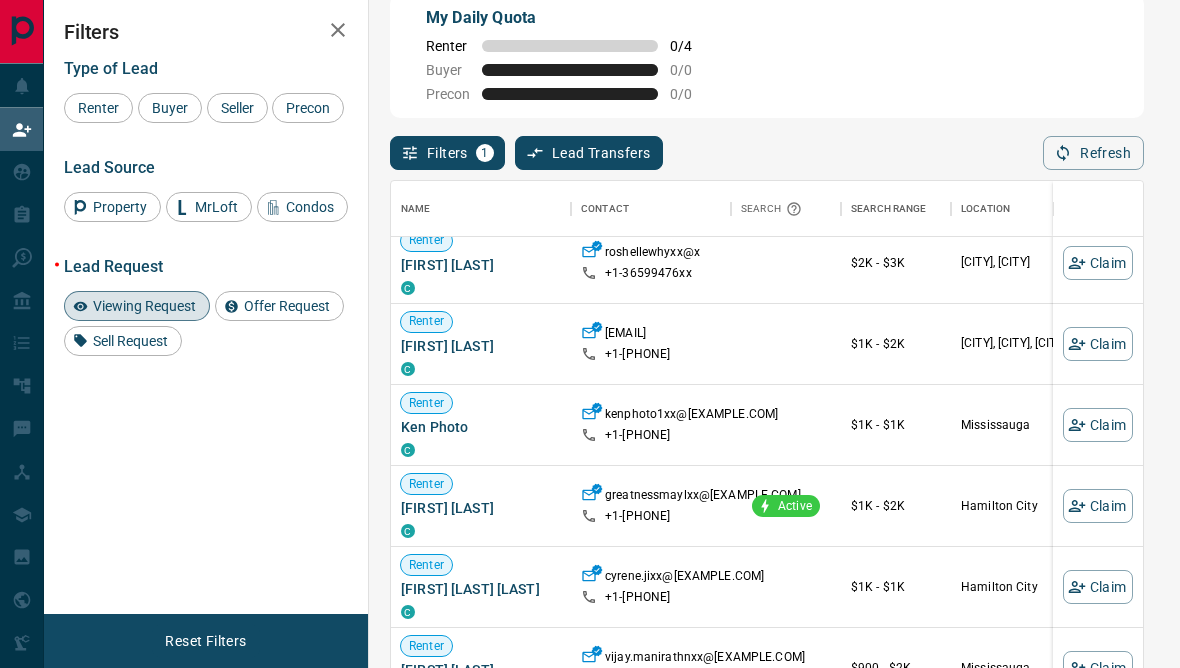 click on "Viewing Request" at bounding box center [144, 306] 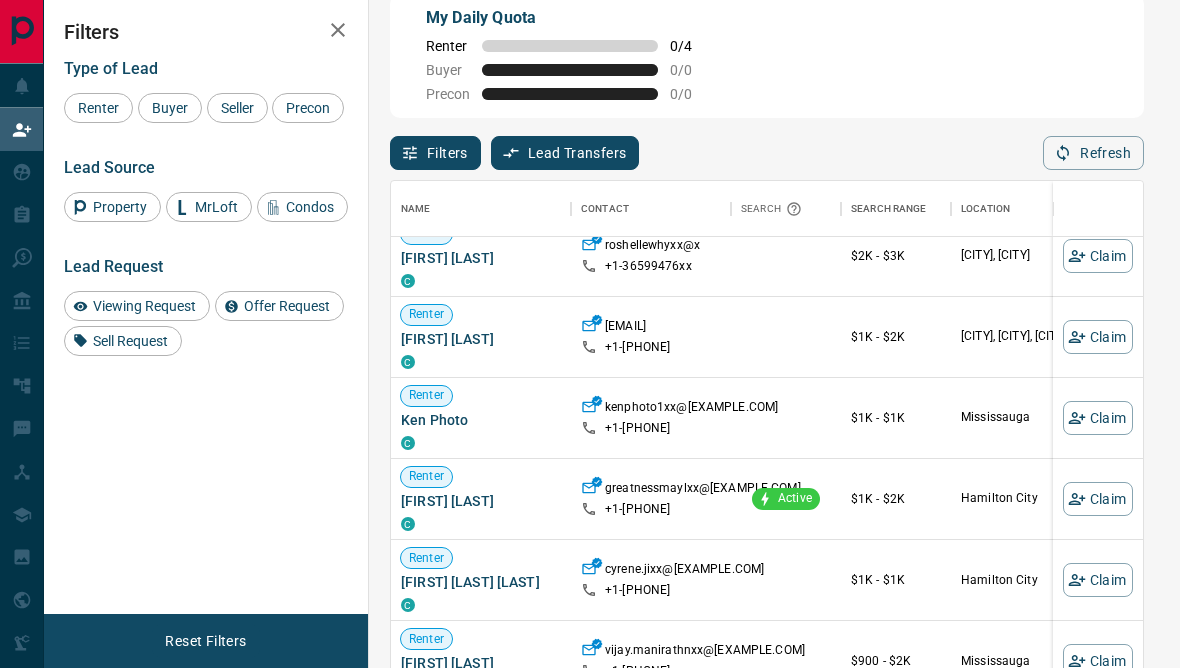 scroll, scrollTop: 1502, scrollLeft: 0, axis: vertical 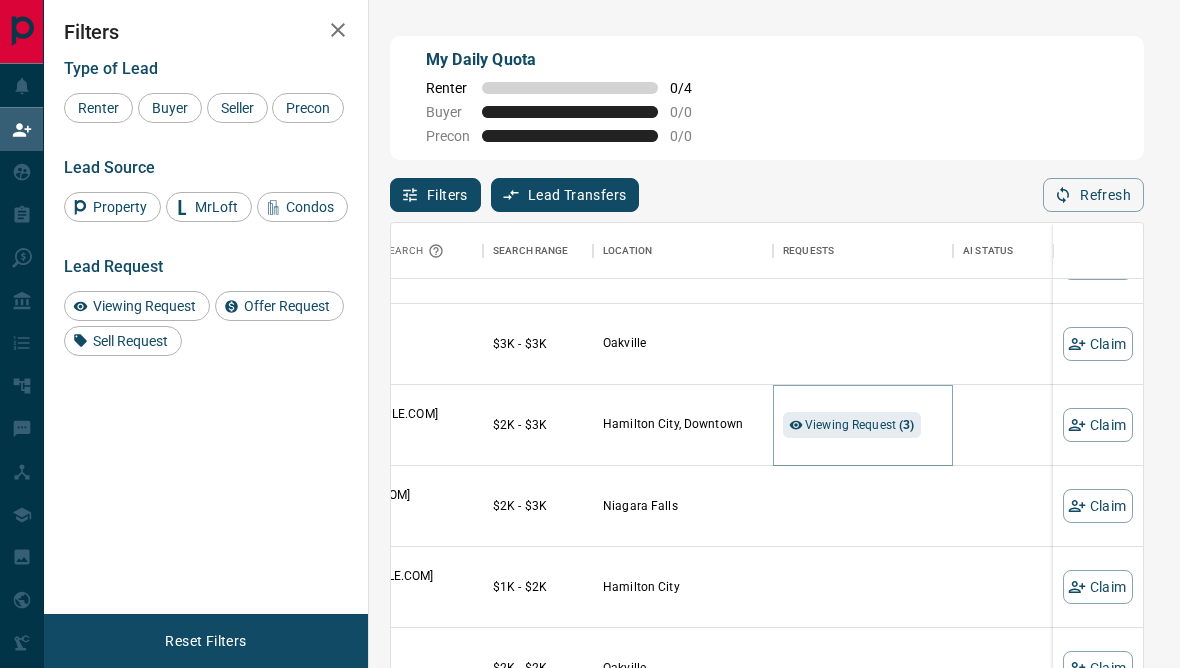 click on "Viewing Request   ( 3 )" at bounding box center (852, 425) 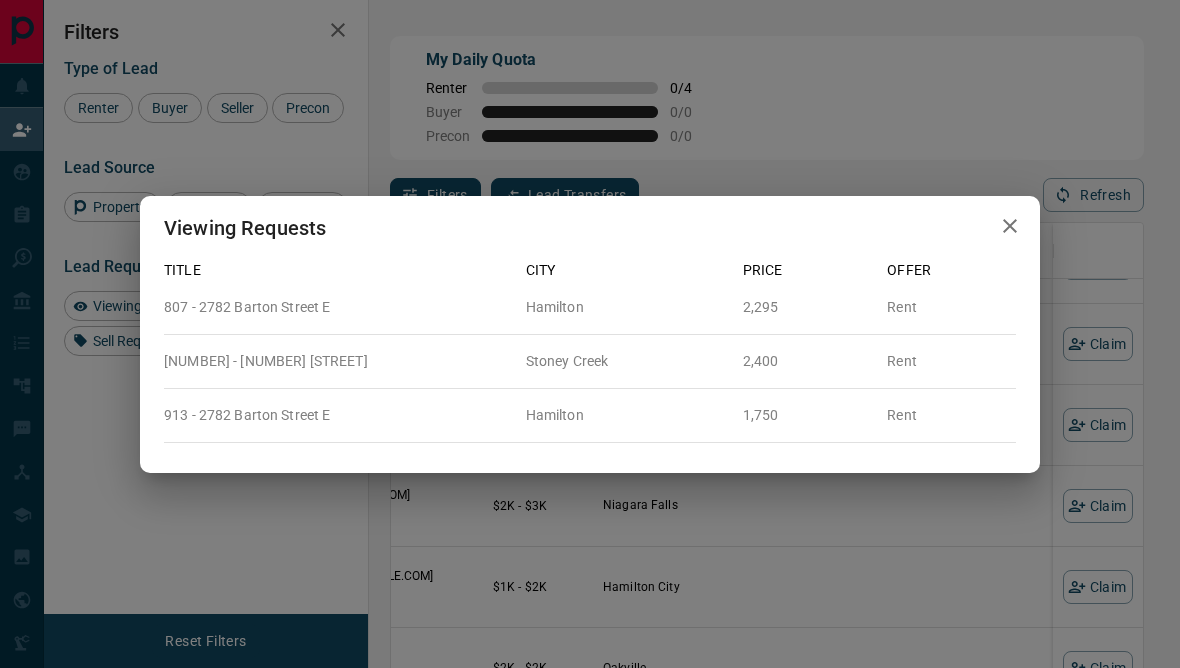 click on "Viewing Requests Title City Price Offer 807 - 2782 Barton Street E Hamilton 2,295 Rent 633 - 101 Shoreview Place Stoney Creek 2,400 Rent 913 - 2782 Barton Street E Hamilton 1,750 Rent" at bounding box center [590, 334] 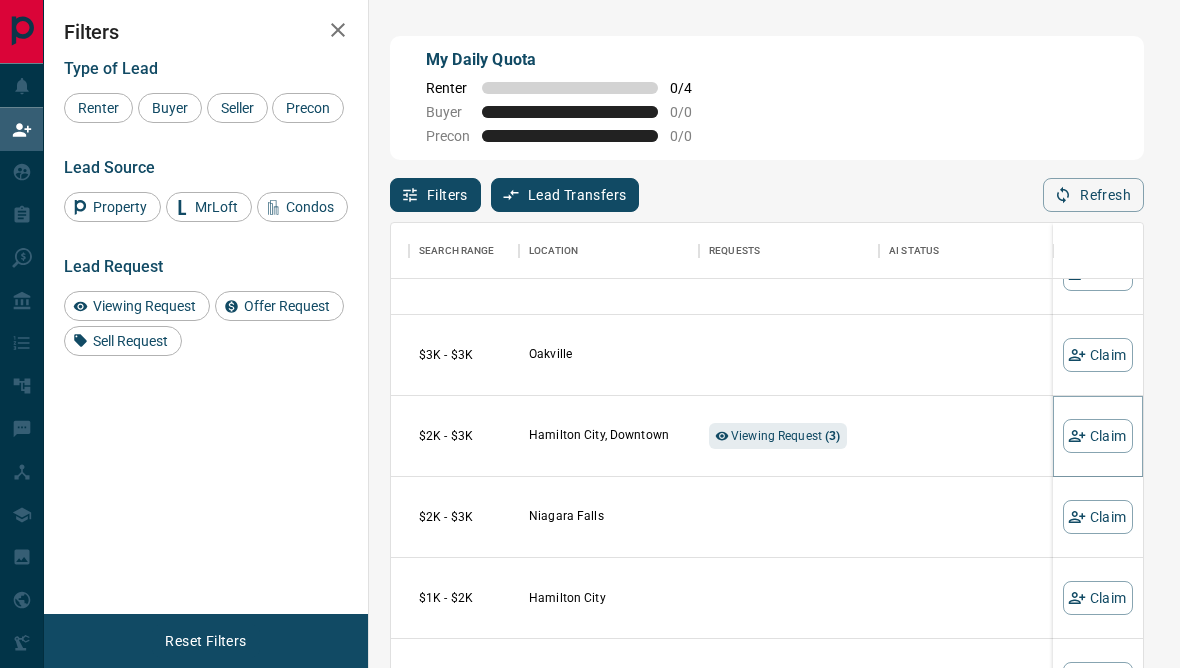 click on "Claim" at bounding box center (1098, 436) 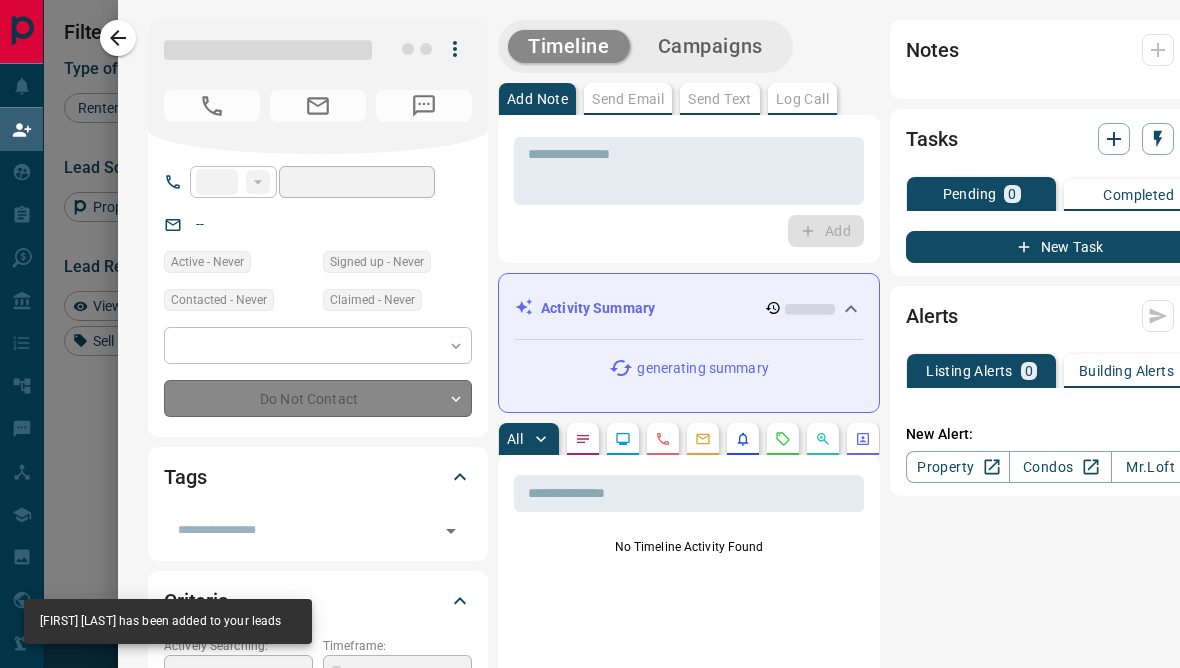 type on "**" 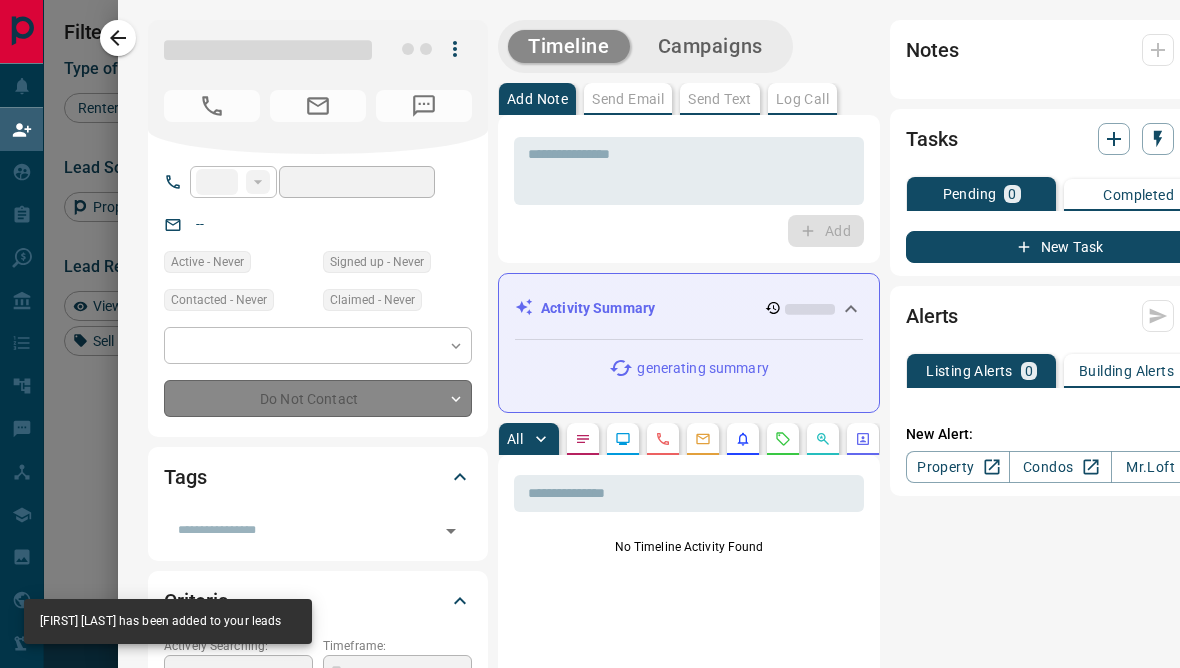 type on "**********" 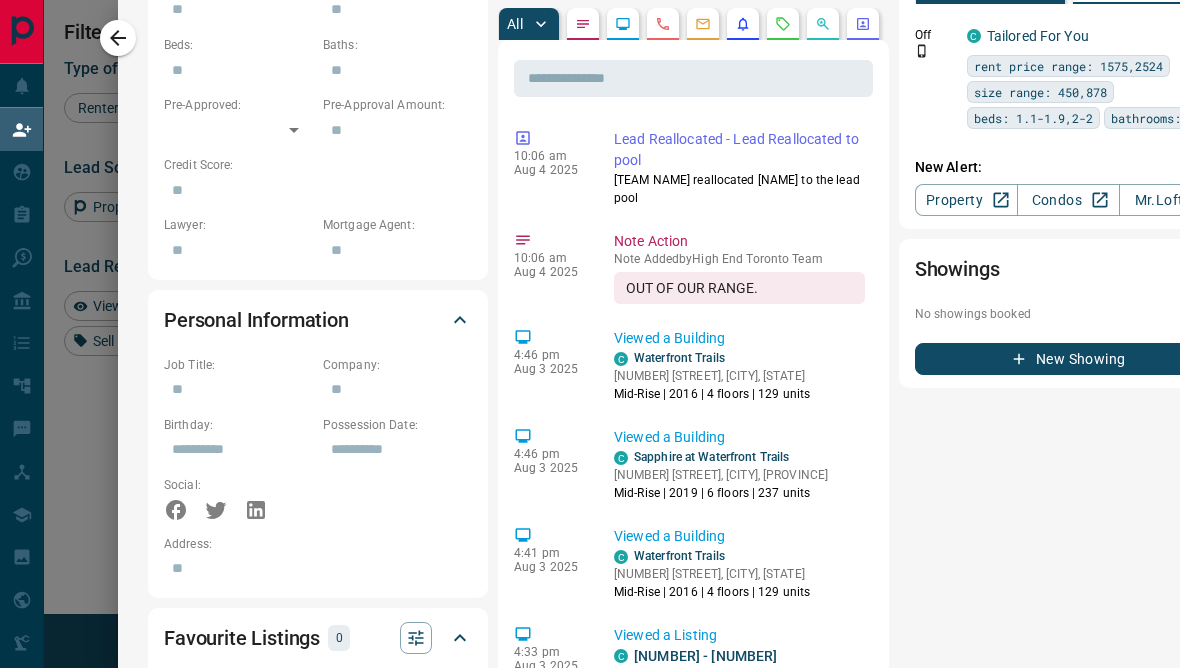 click on "Notes [TIME] [MONTH] [DAY] [YEAR] OUT OF OUR RANGE. [TIME] [MONTH] [DAY] [YEAR] CD PULLED Tasks Pending [NUMBER] Completed Viewing Request - Call [ID] [NUMBER] - [NUMBER] [STREET] , [CITY] [FIRST] [LAST] [PHONE] [EMAIL] [TIME] [MONTH] [DAY] [YEAR] - Overdue Viewing Request - Call [ID] [NUMBER] - [NUMBER] [STREET] , [CITY] [FIRST] [LAST] [PHONE] [EMAIL] [TIME] [MONTH] [DAY] [YEAR] - Overdue Viewing Request - Call [ID] [NUMBER] - [NUMBER] [STREET] , [CITY] [FIRST] [LAST] [PHONE] [EMAIL] [TIME] [MONTH] [DAY] [YEAR] - Overdue New Task Alerts Listing Alerts [NUMBER] Building Alerts [NUMBER] Off C Tailored For You rent price range: [PRICE],[PRICE] size range: [NUMBER],[NUMBER] beds: [NUMBER].[NUMBER],[NUMBER]-[NUMBER] bathrooms: [NUMBER] No building alerts available New Alert: Property Condos [LAST] Showings No showings booked New Showing" at bounding box center [1069, 485] 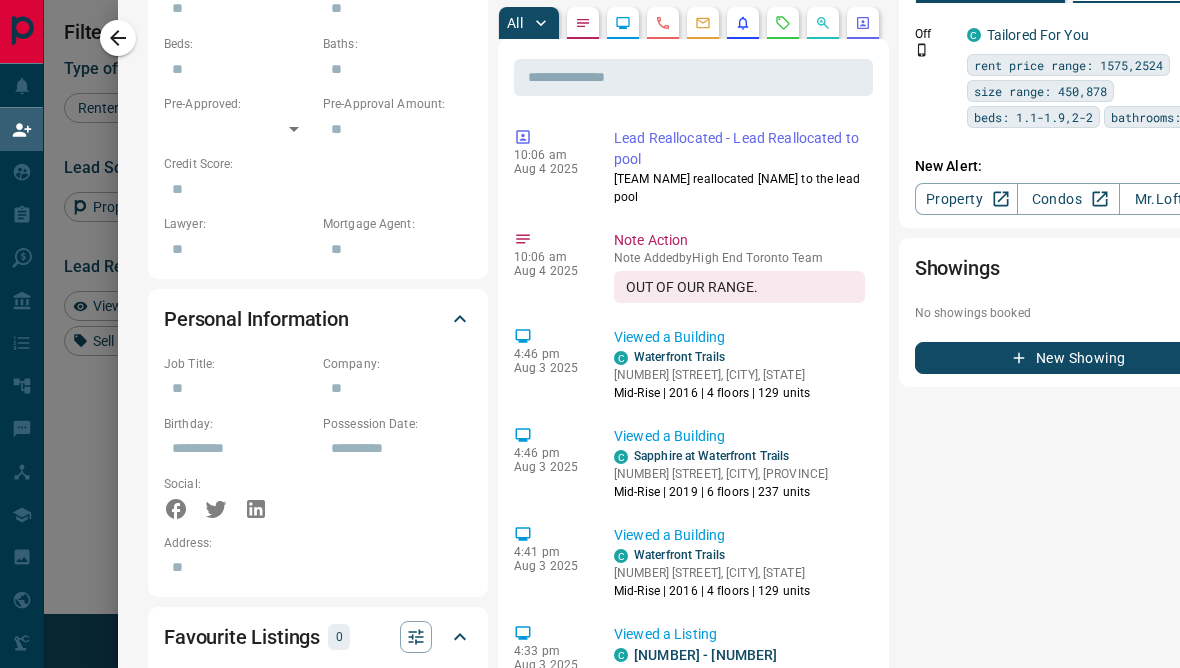 scroll, scrollTop: 904, scrollLeft: 0, axis: vertical 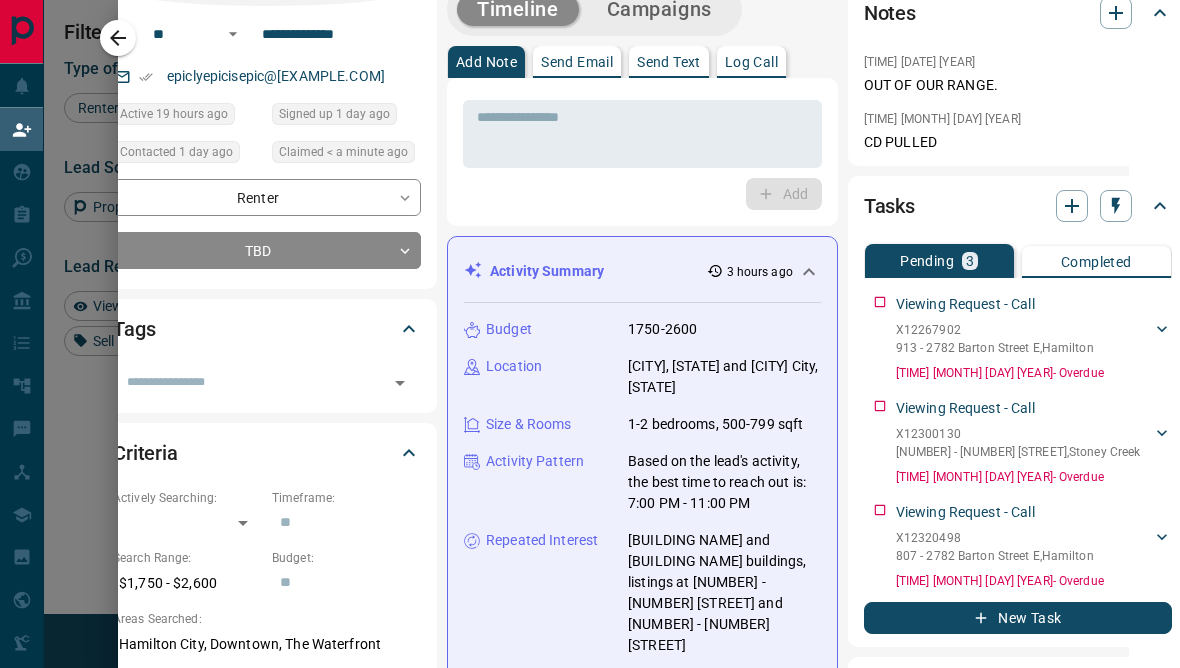 click at bounding box center [590, 334] 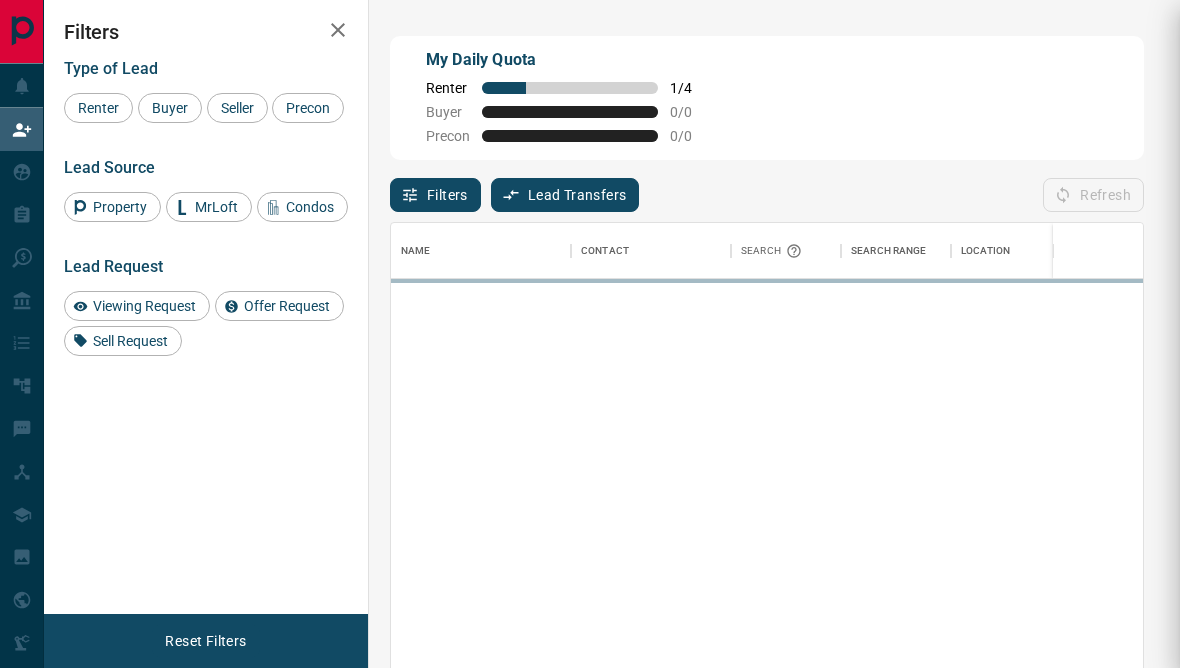 scroll, scrollTop: 591, scrollLeft: 752, axis: both 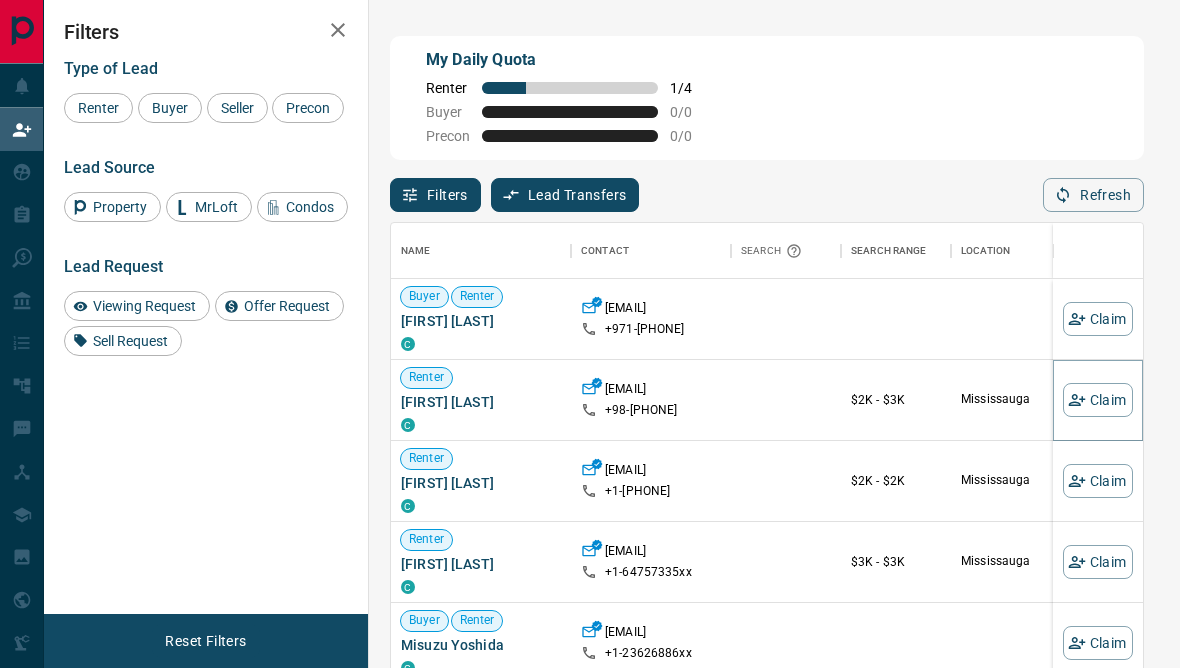 click 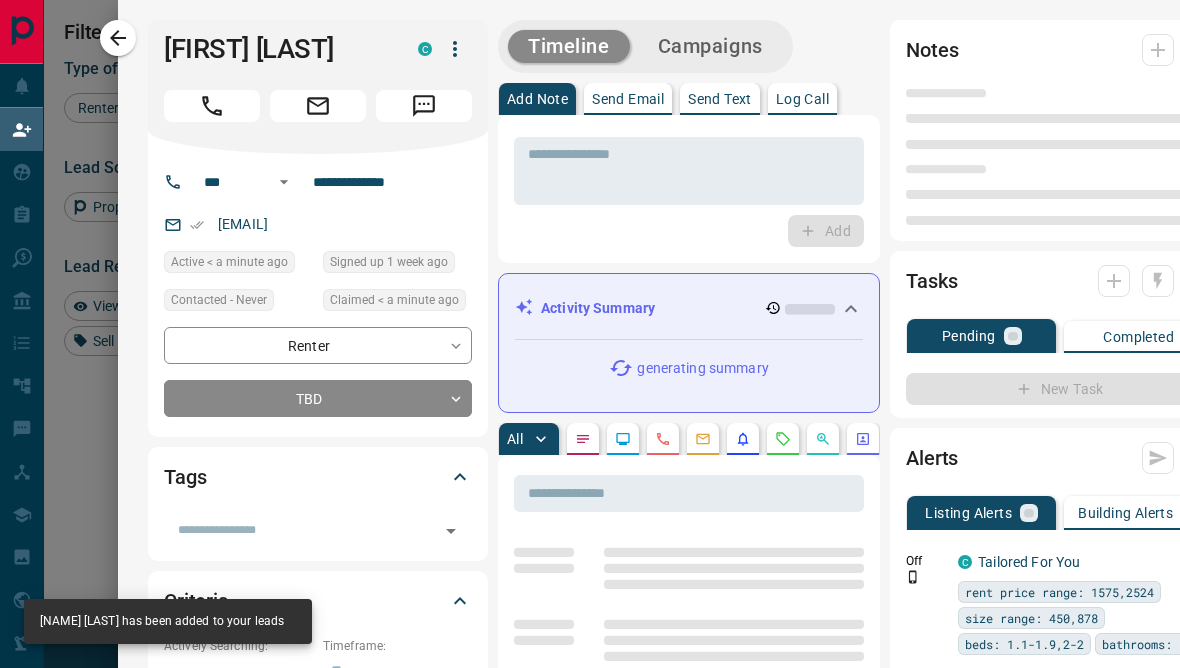 type on "***" 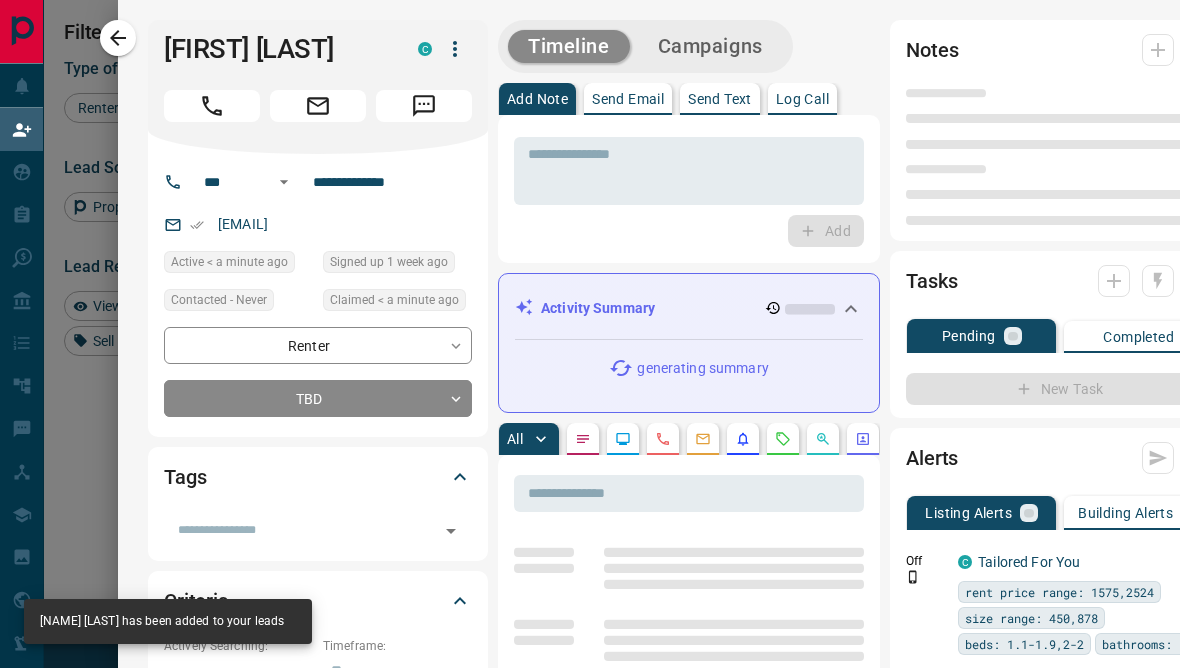 type on "**********" 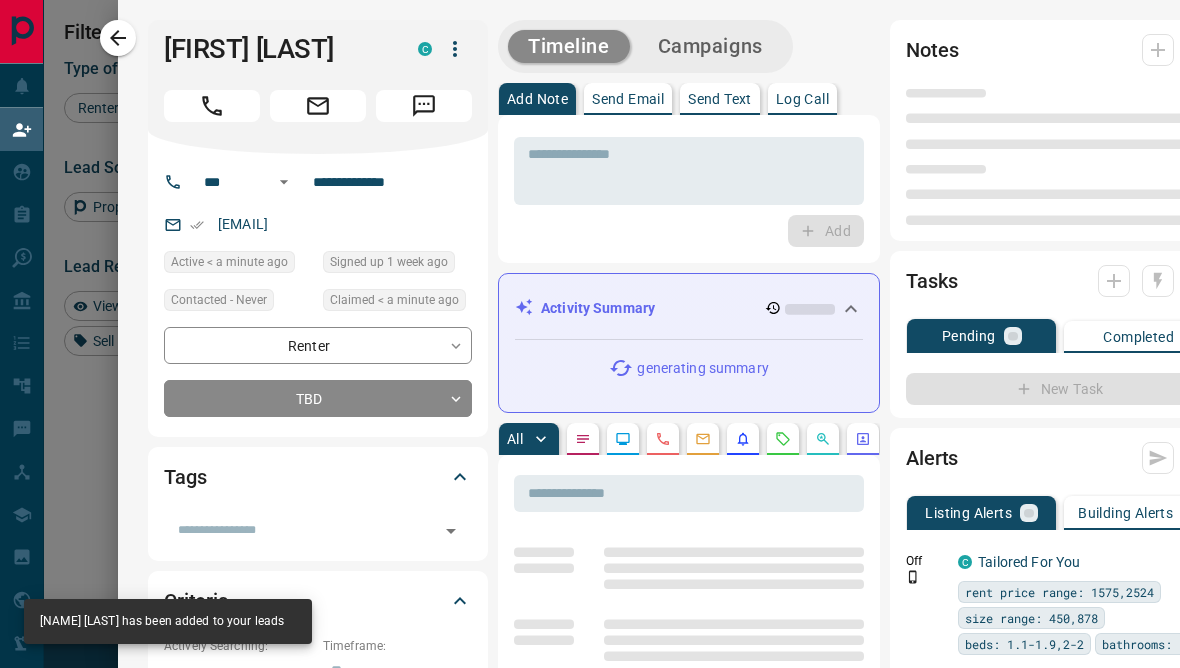 type on "**********" 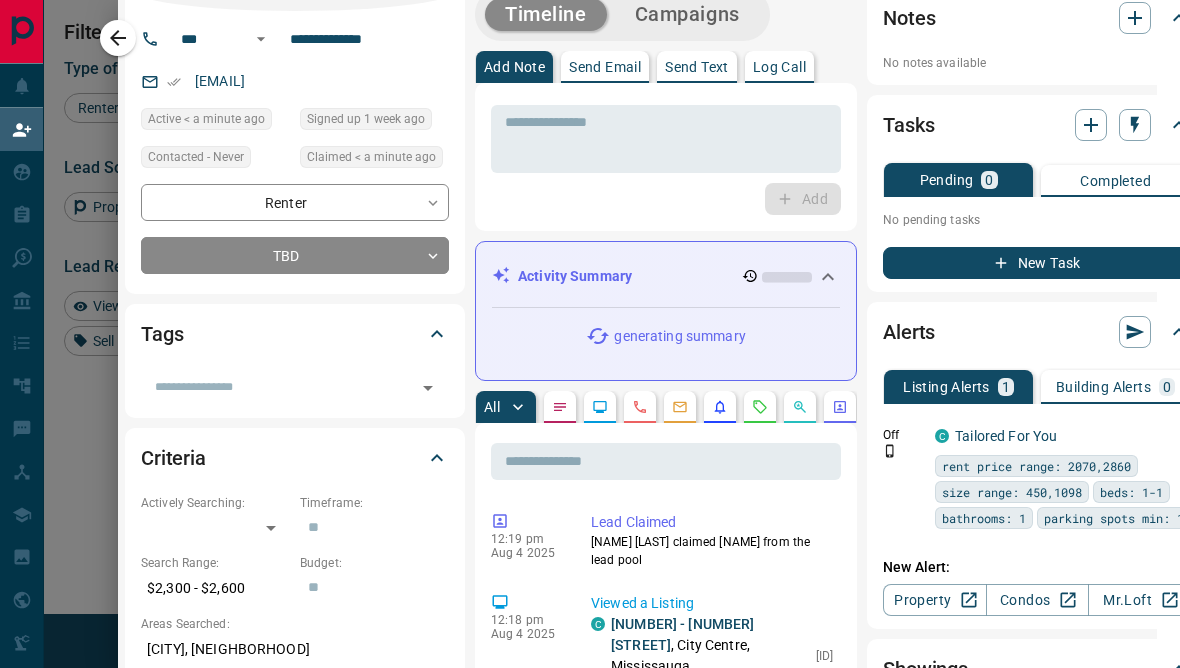 scroll, scrollTop: 187, scrollLeft: 27, axis: both 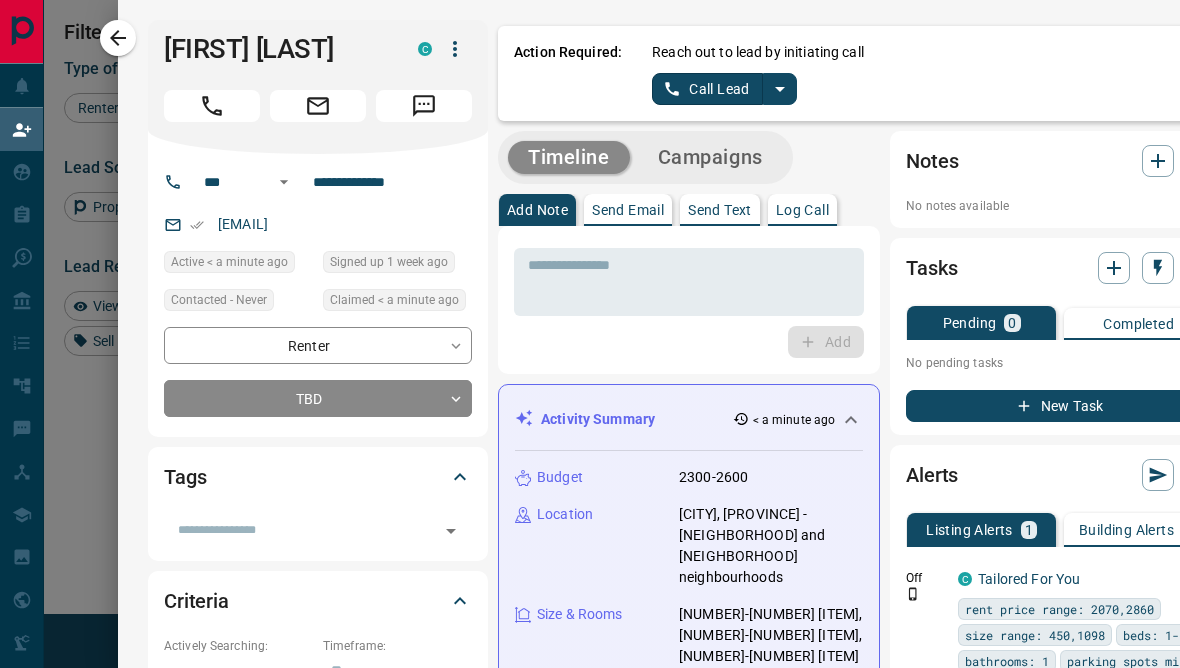 click on "Send Email" at bounding box center (628, 210) 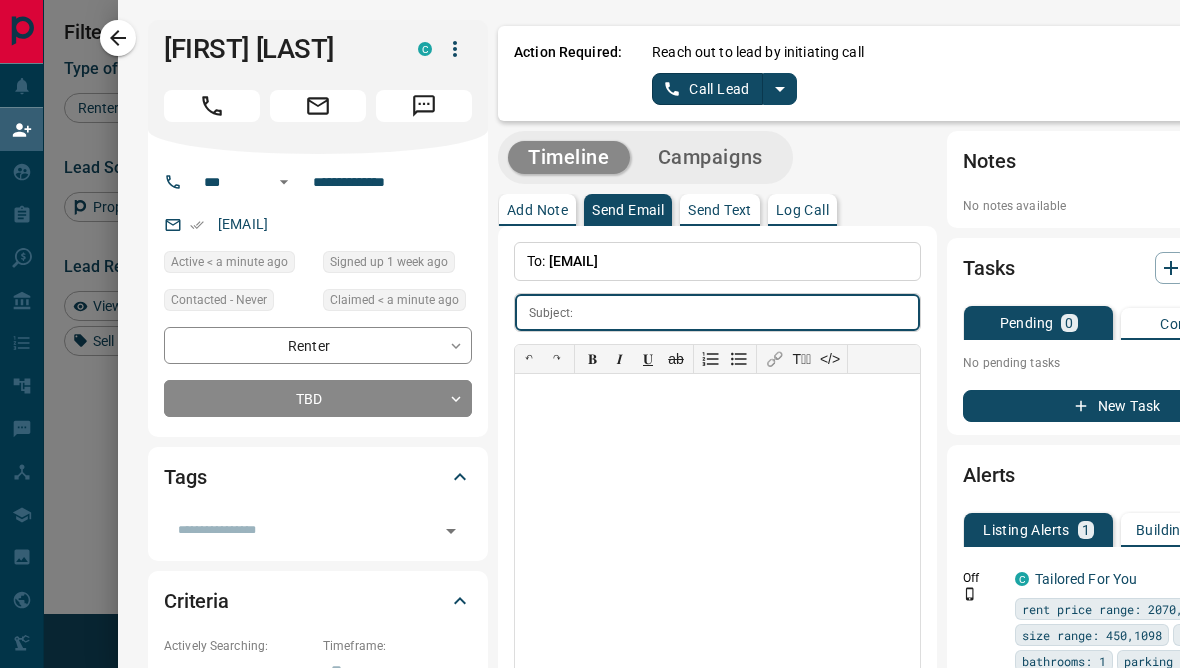 click on "Send Text" at bounding box center (720, 210) 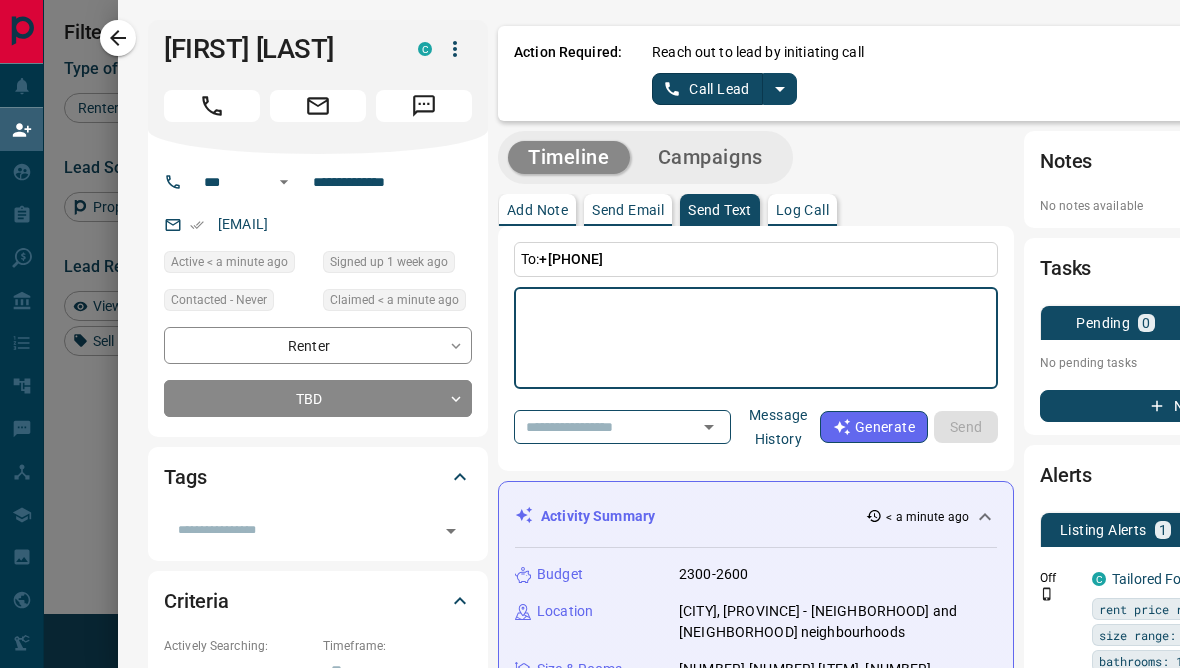 click at bounding box center (756, 338) 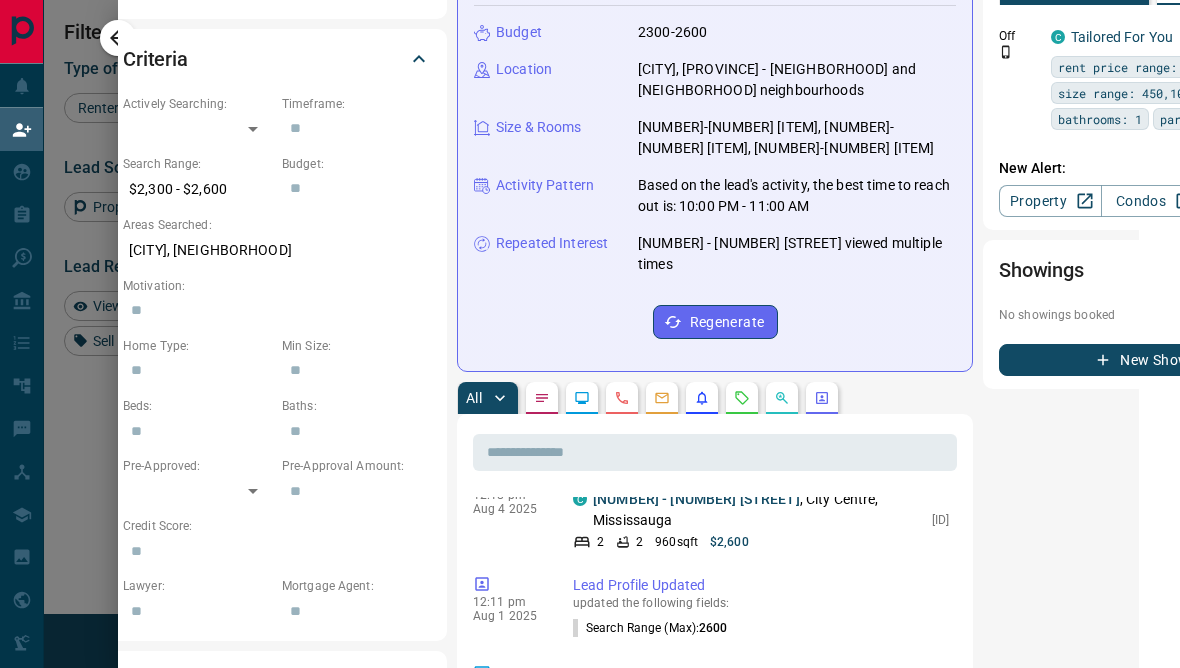 scroll, scrollTop: 542, scrollLeft: 42, axis: both 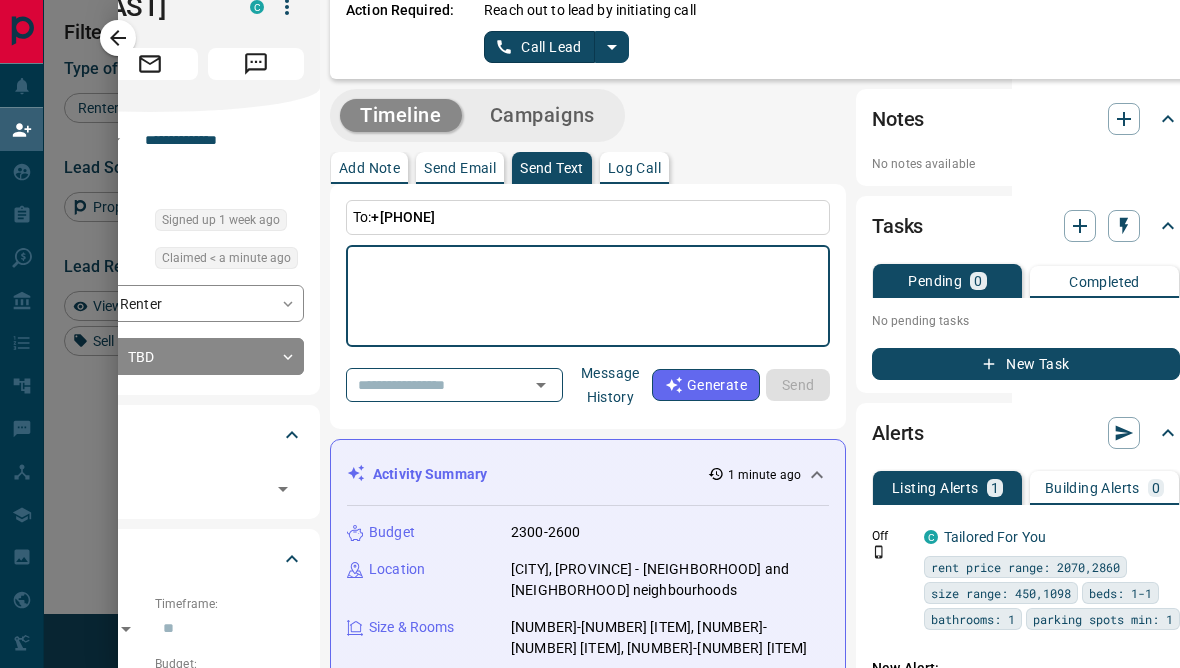 click on "Send Email" at bounding box center (460, 168) 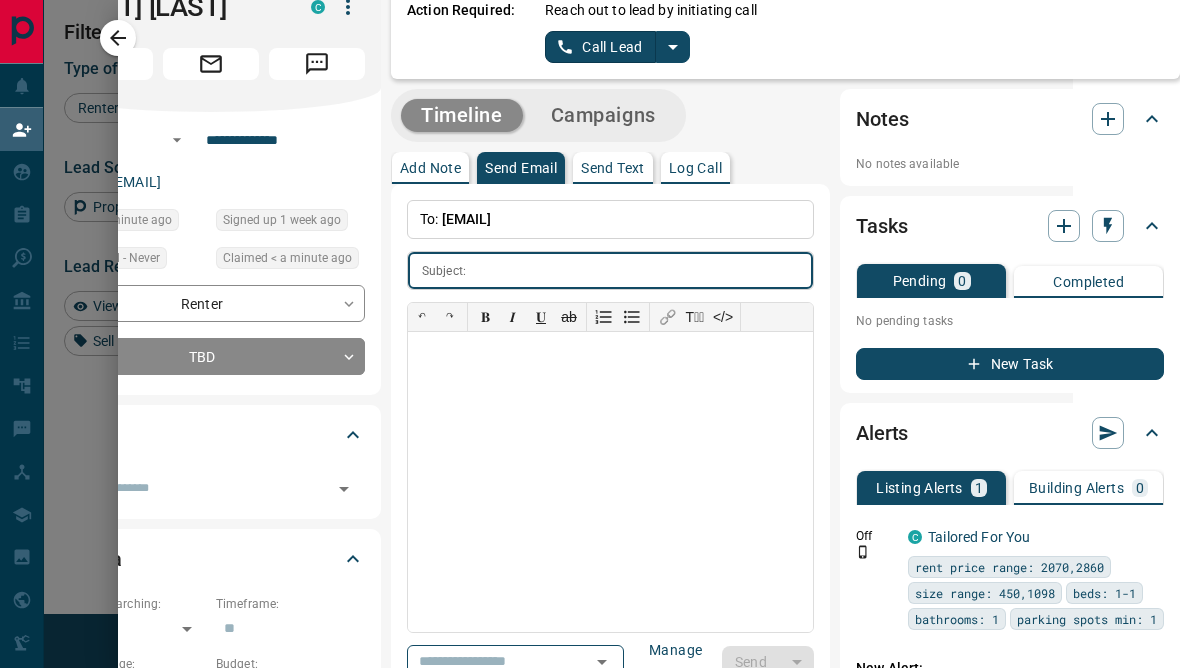 scroll, scrollTop: 42, scrollLeft: 91, axis: both 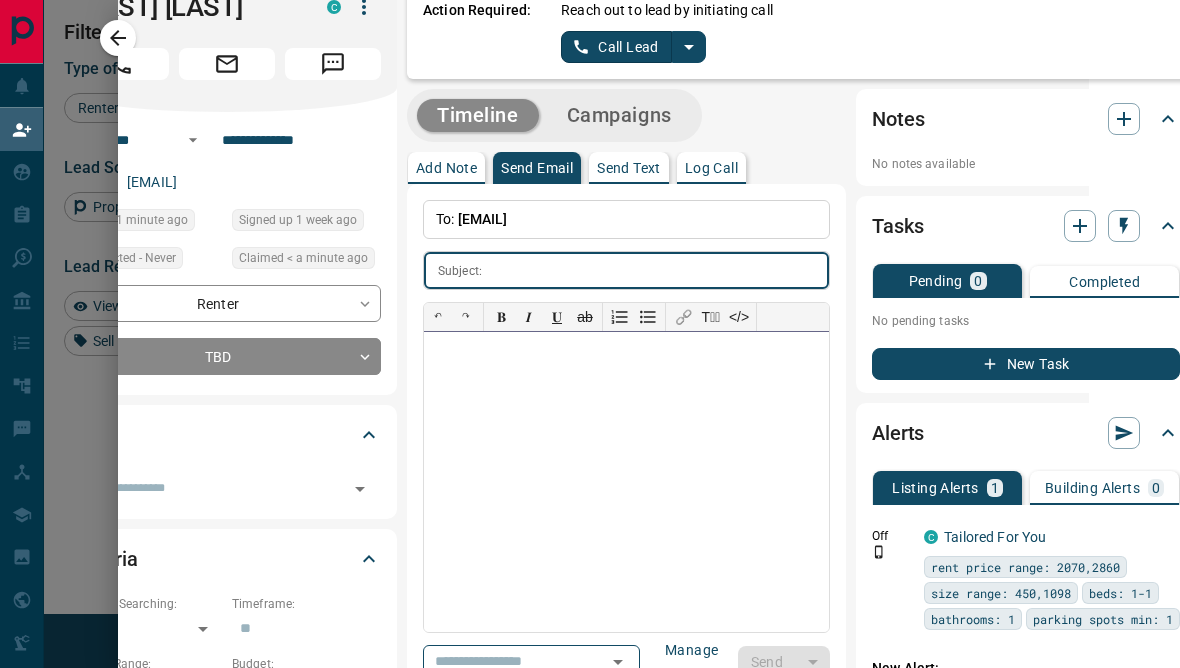 click at bounding box center [626, 482] 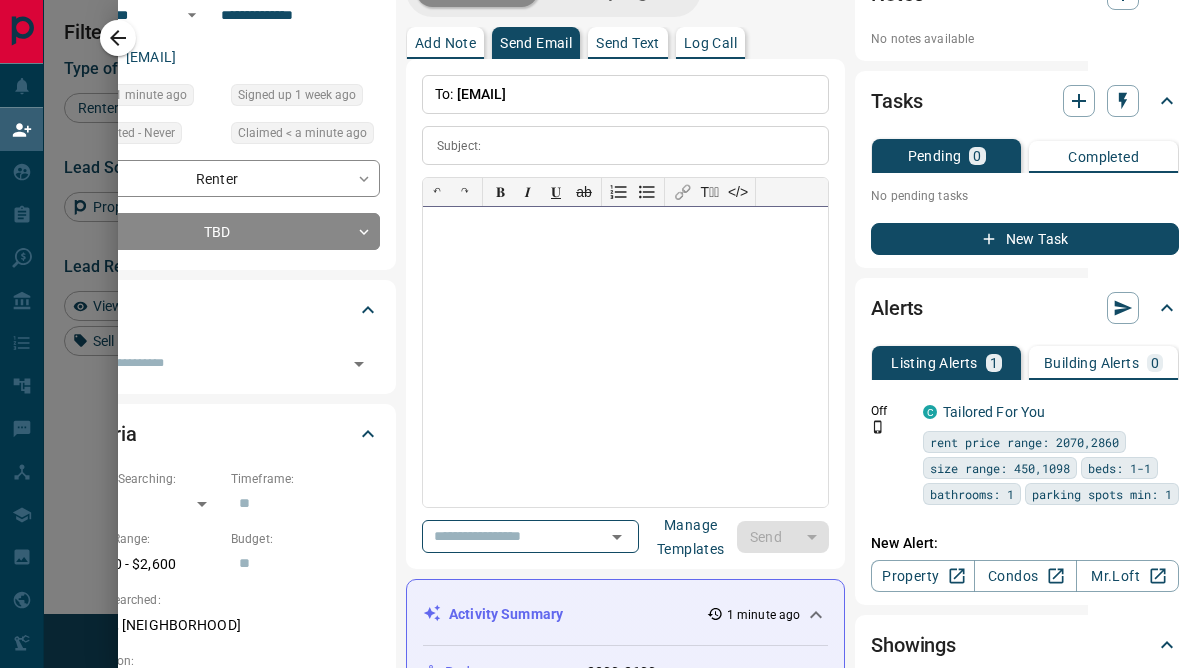 scroll, scrollTop: 167, scrollLeft: 91, axis: both 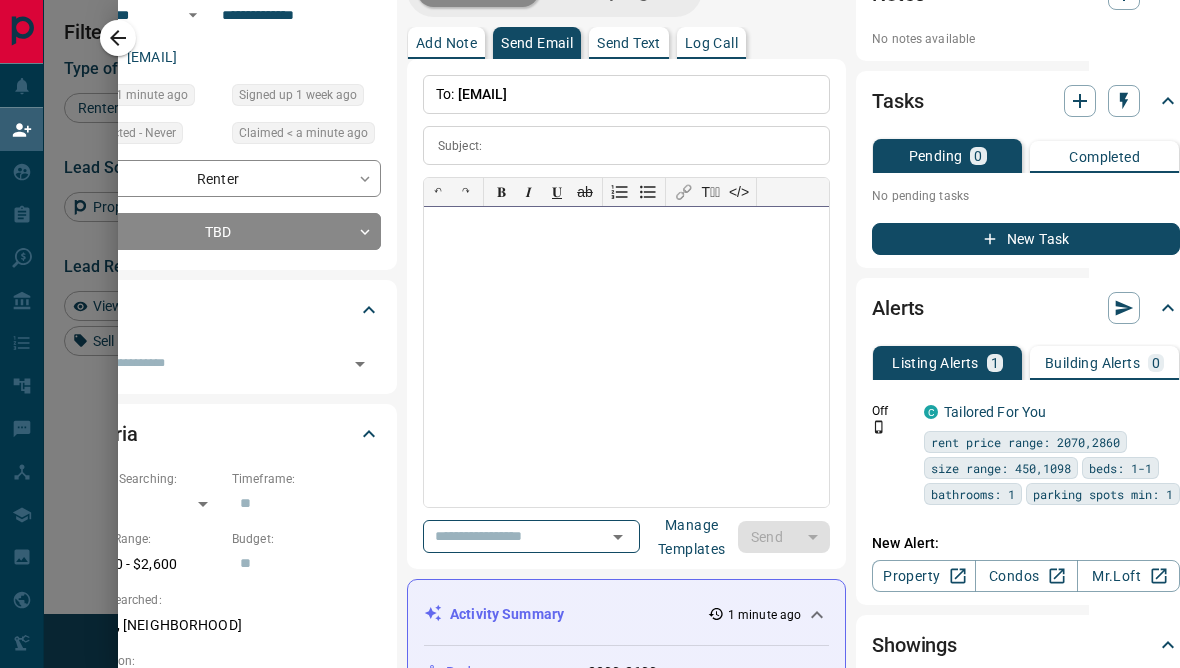 click on "​" at bounding box center (531, 536) 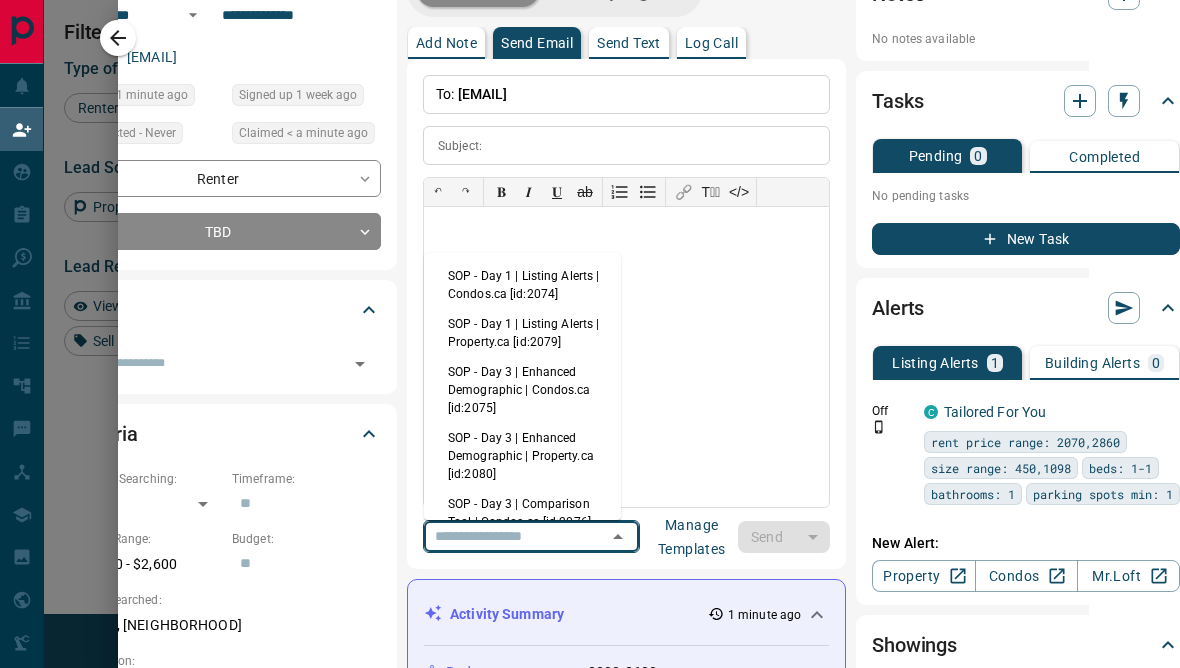 click on "SOP - Day 1 | Listing Alerts | Condos.ca [id:2074]" at bounding box center (522, 285) 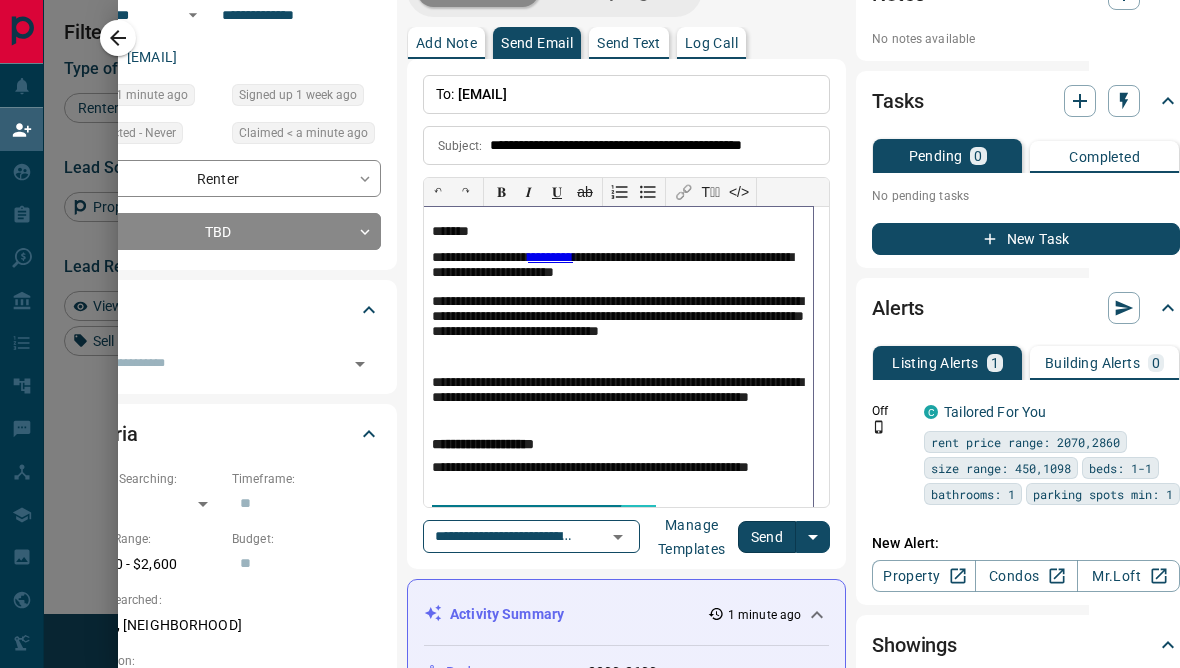 click on "**********" at bounding box center (618, 357) 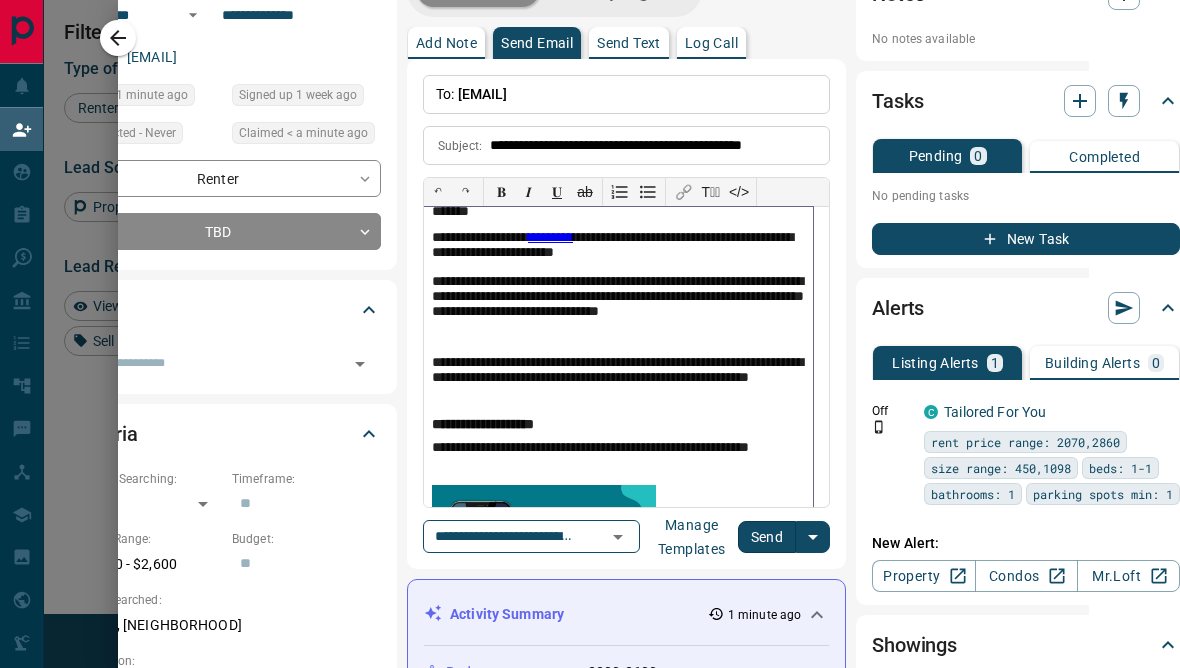 scroll, scrollTop: 22, scrollLeft: 0, axis: vertical 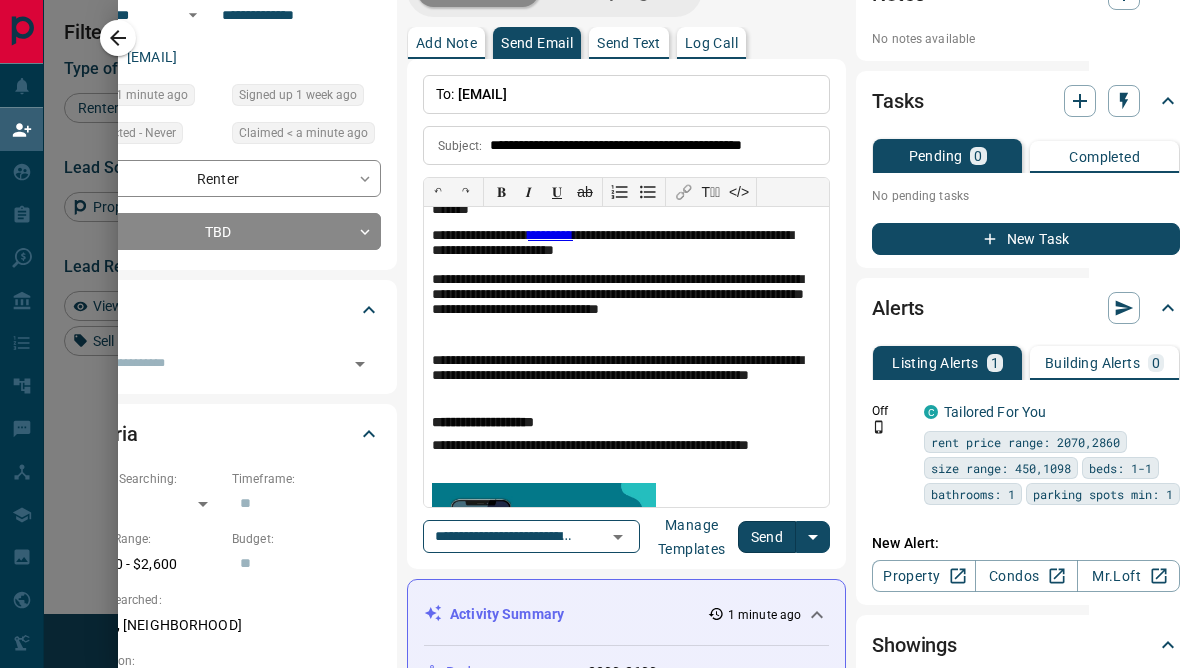 click on "Send" at bounding box center (767, 537) 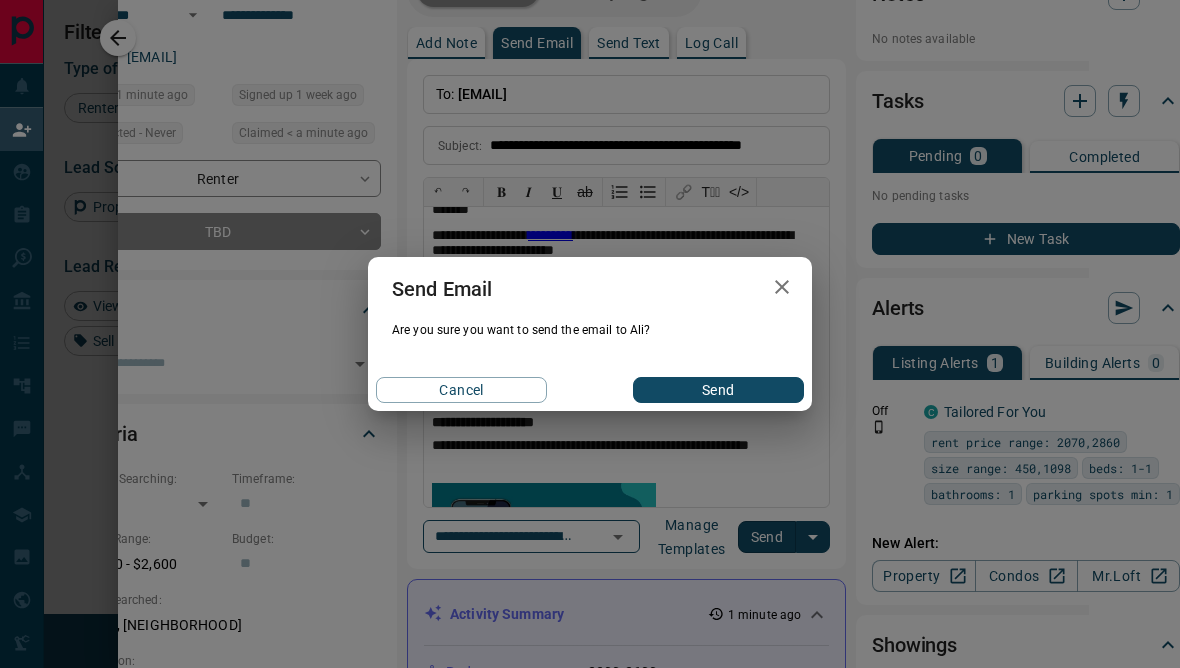 click on "Send" at bounding box center (718, 390) 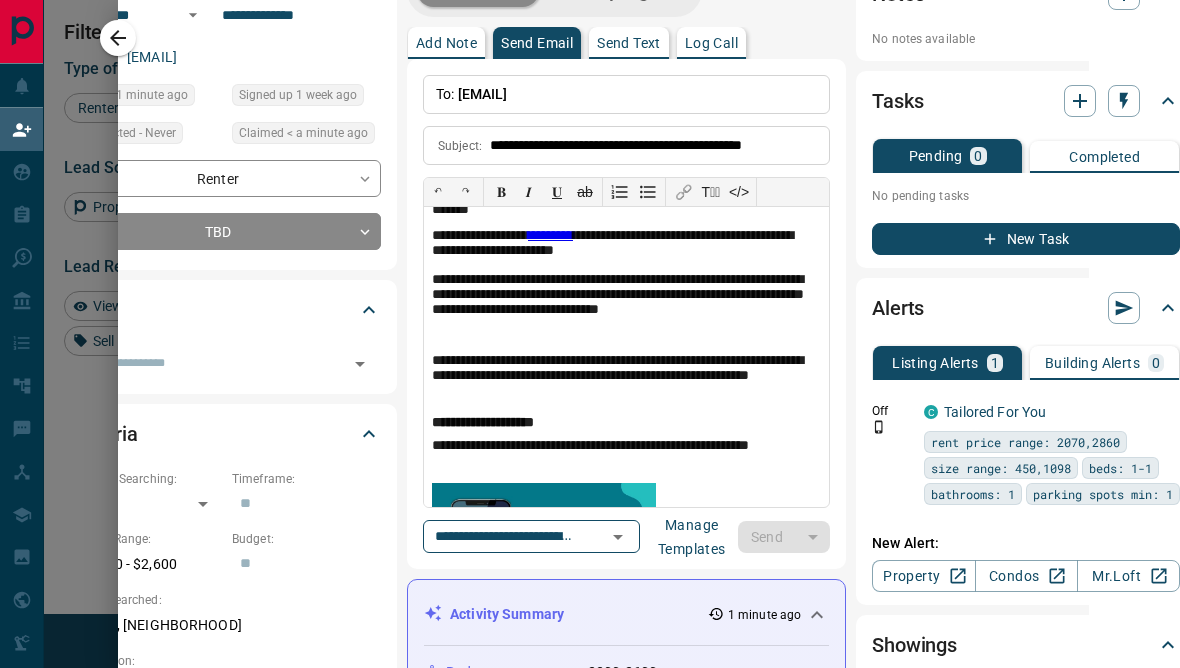 type 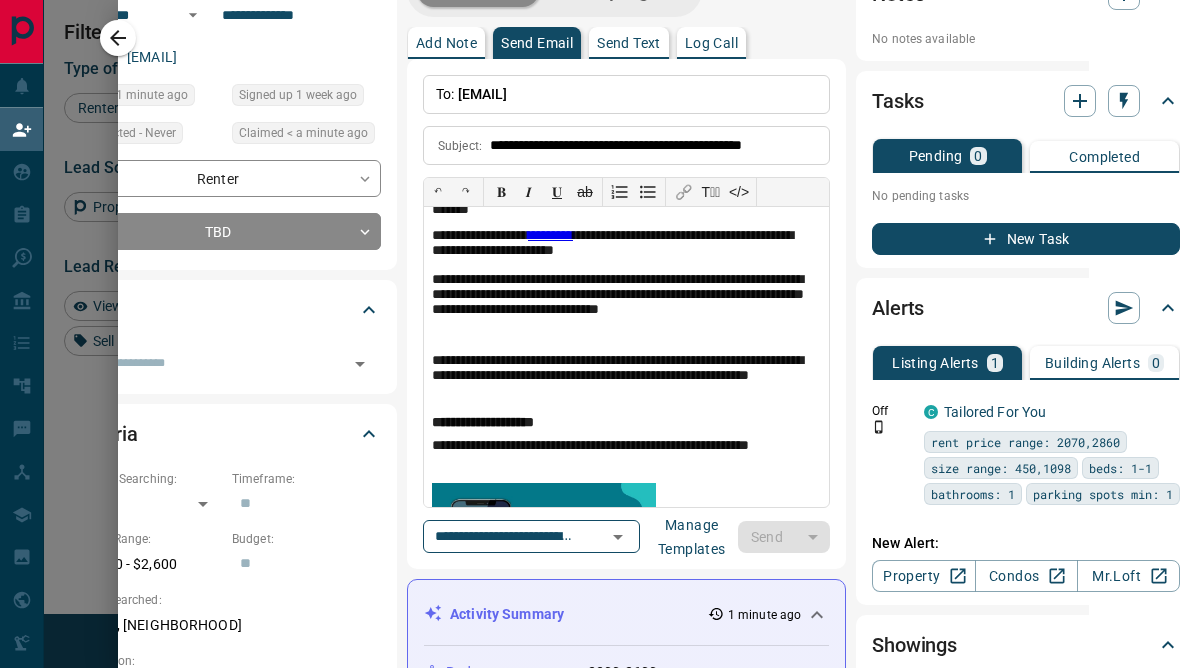 type 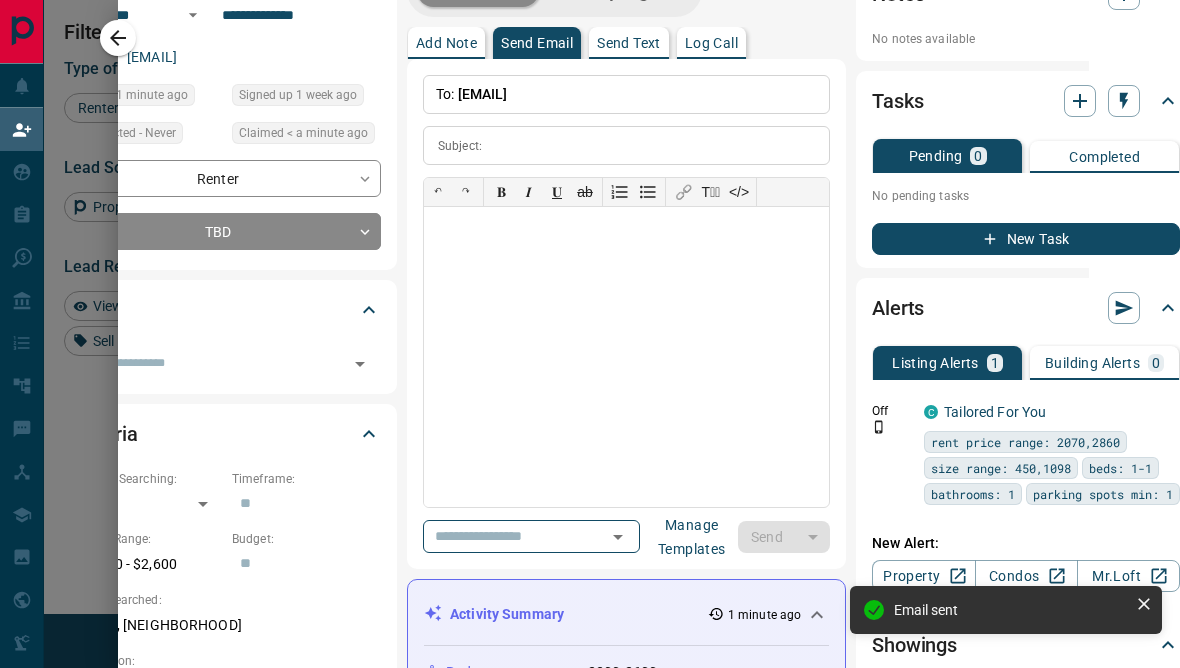 scroll, scrollTop: 0, scrollLeft: 0, axis: both 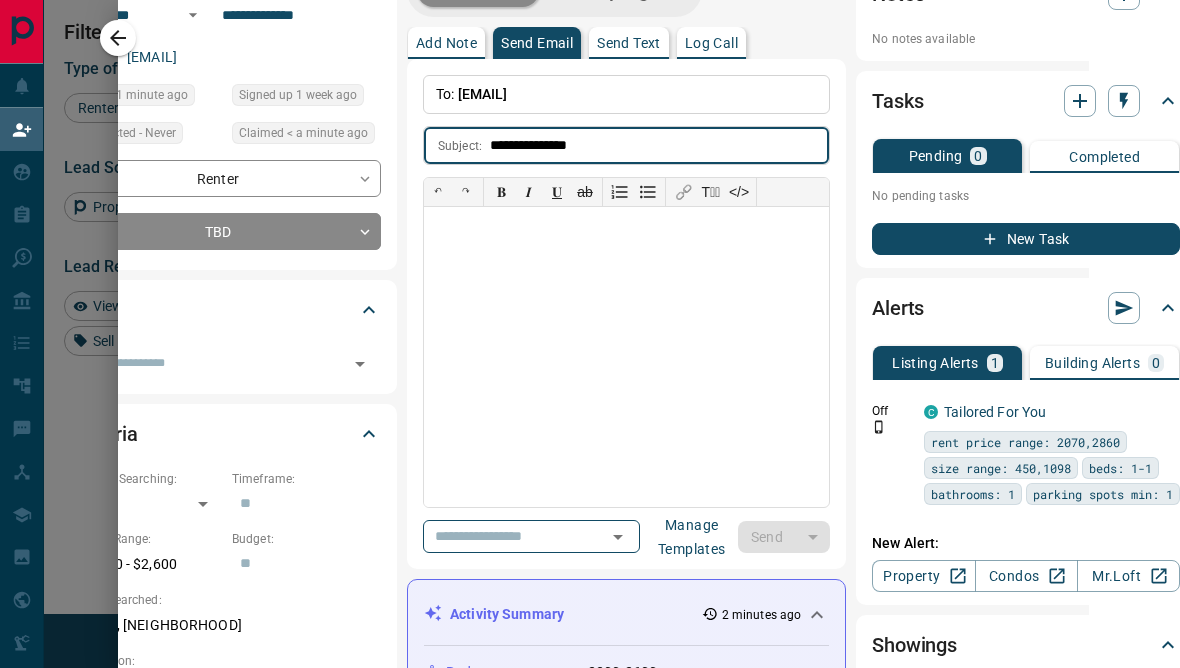 type on "**********" 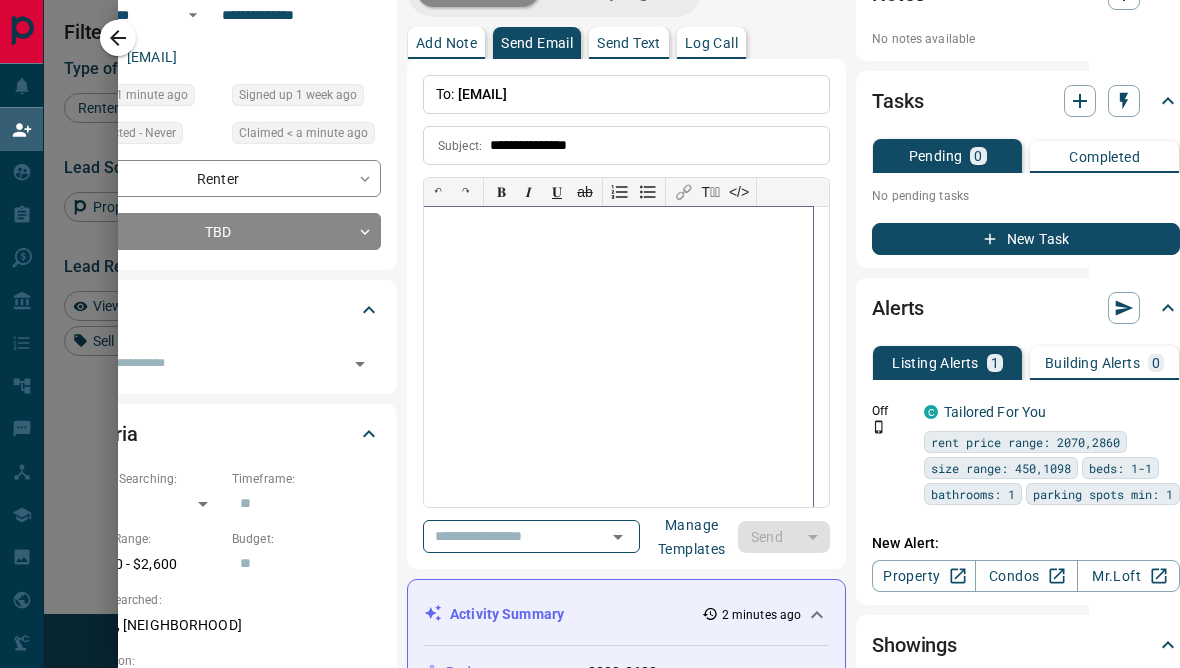 click at bounding box center [618, 357] 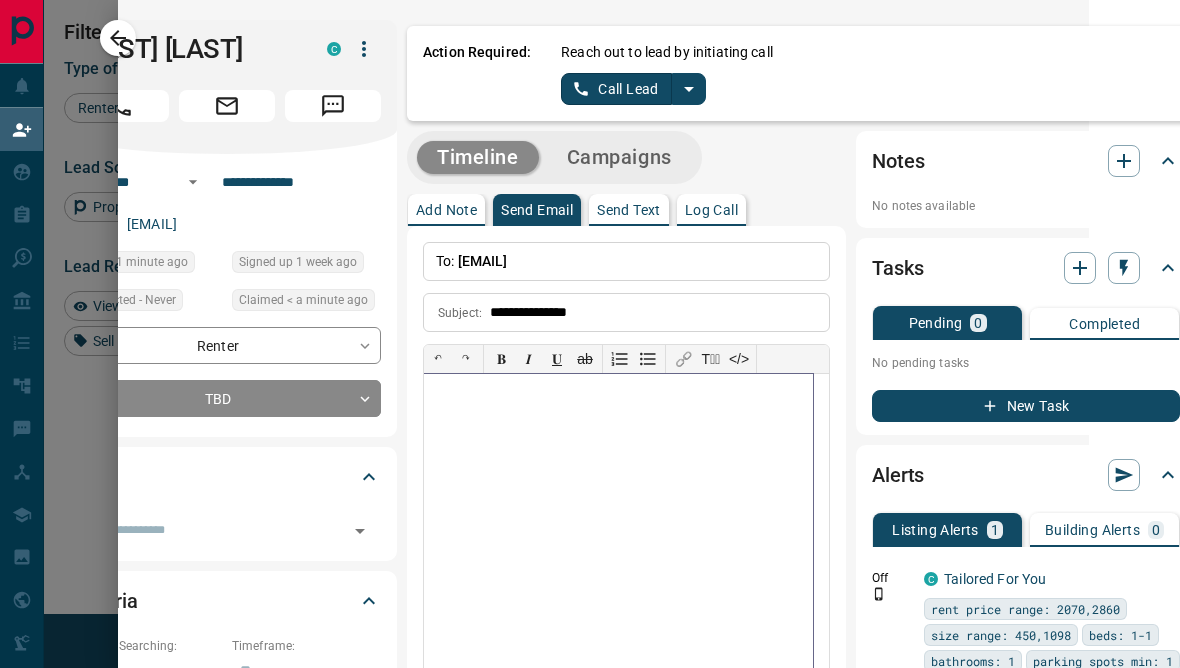 scroll, scrollTop: 0, scrollLeft: 91, axis: horizontal 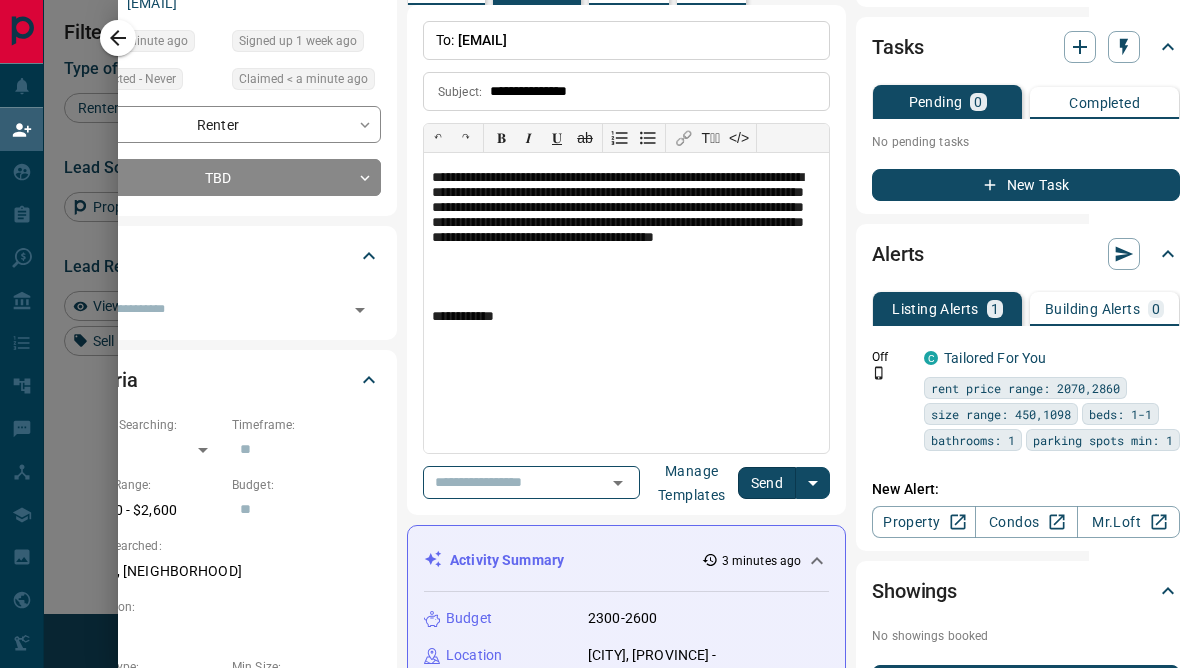 click on "Send" at bounding box center (767, 483) 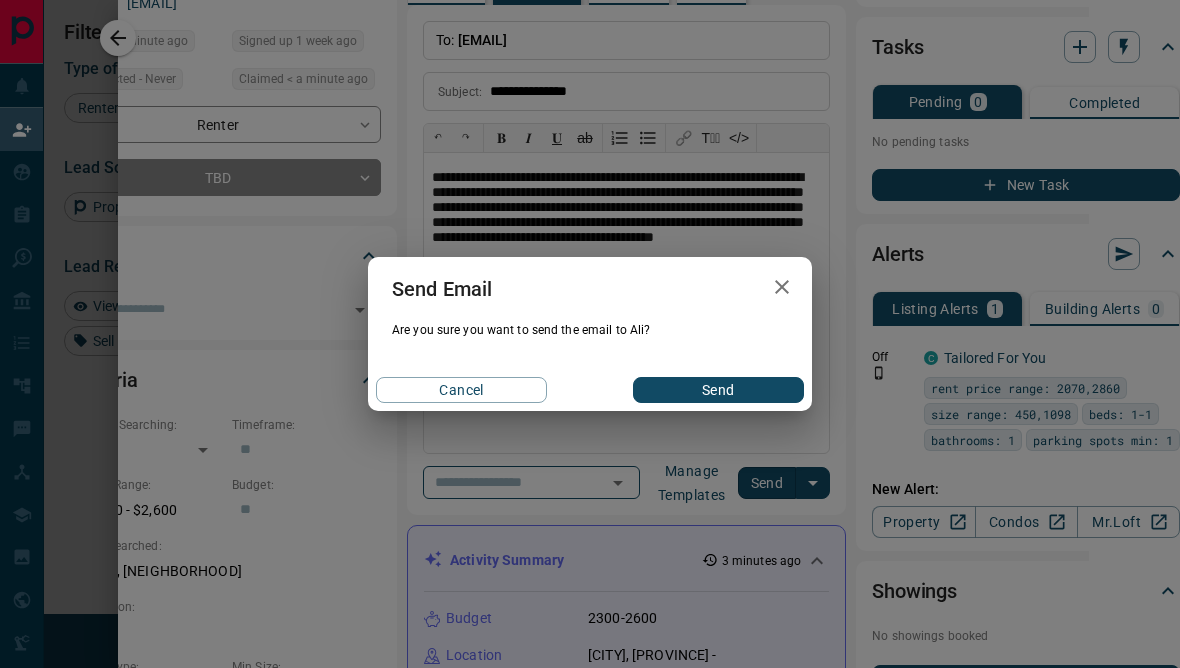 click on "Send" at bounding box center [718, 390] 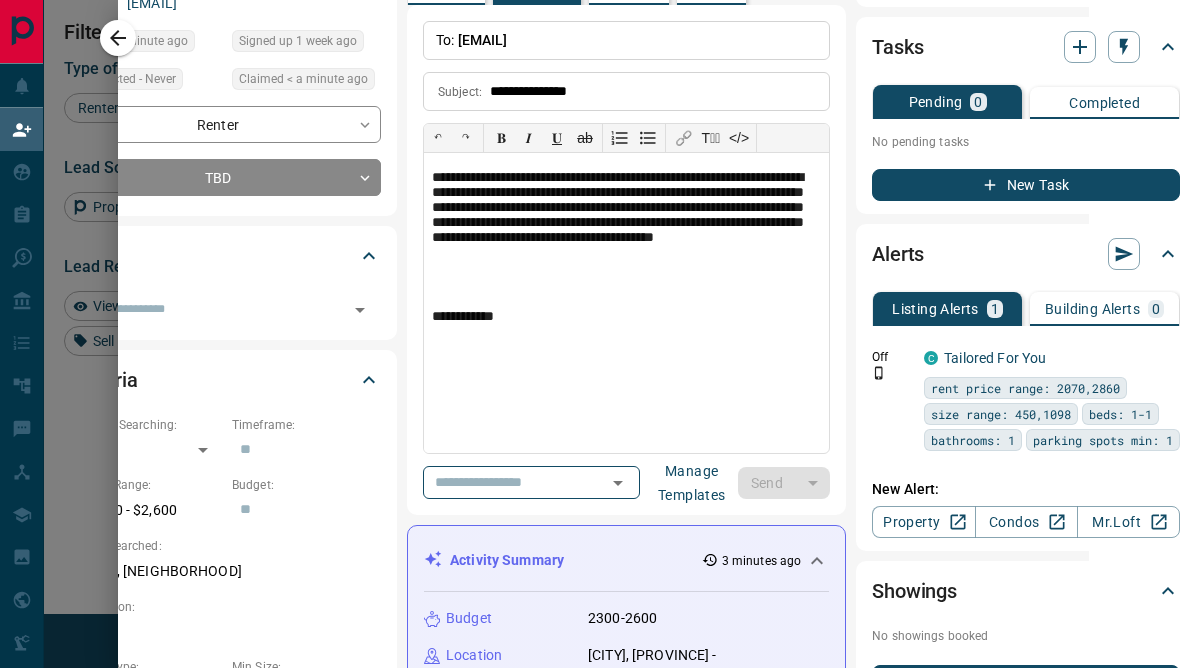 type 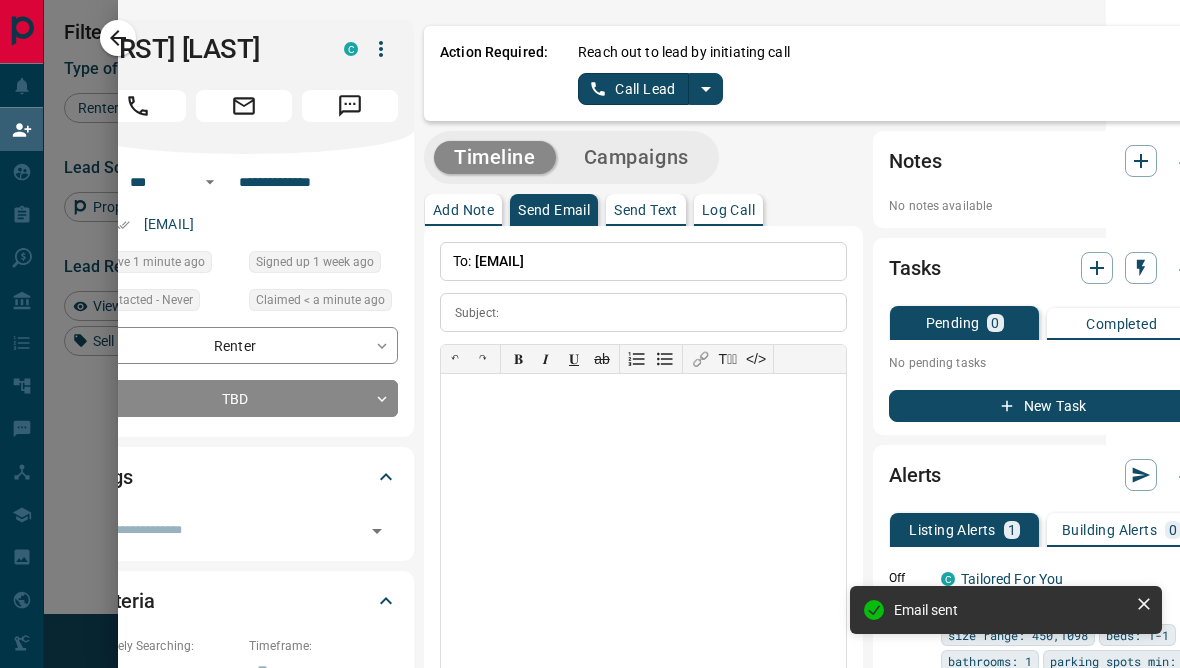 scroll, scrollTop: 0, scrollLeft: 74, axis: horizontal 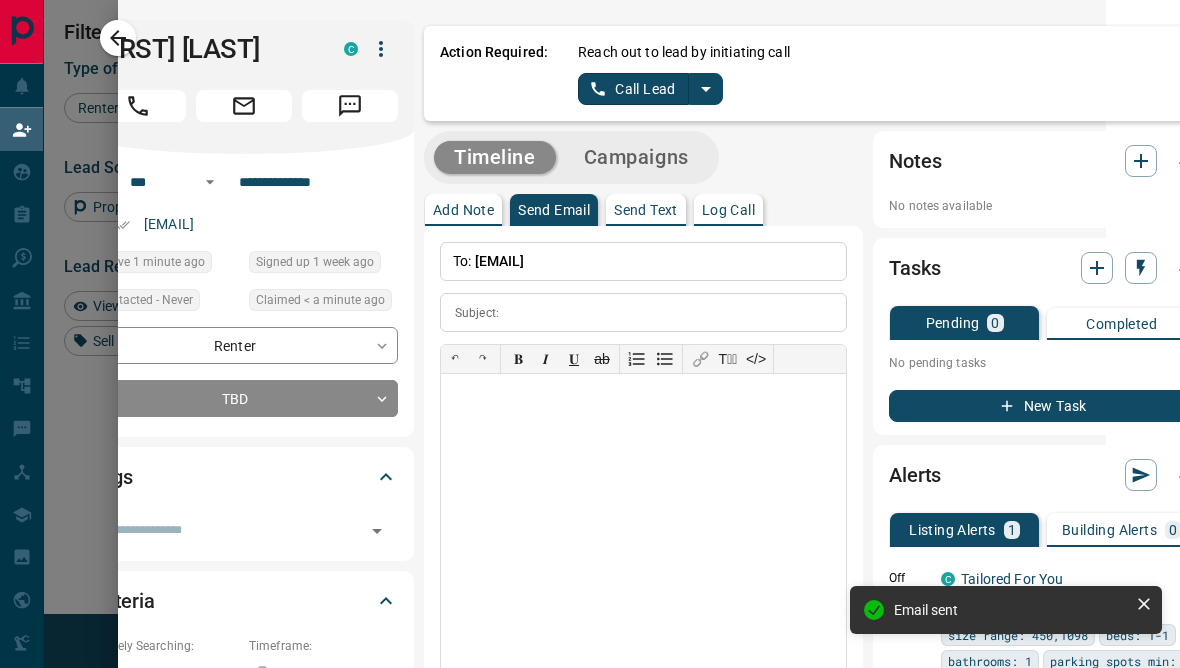 click at bounding box center [590, 334] 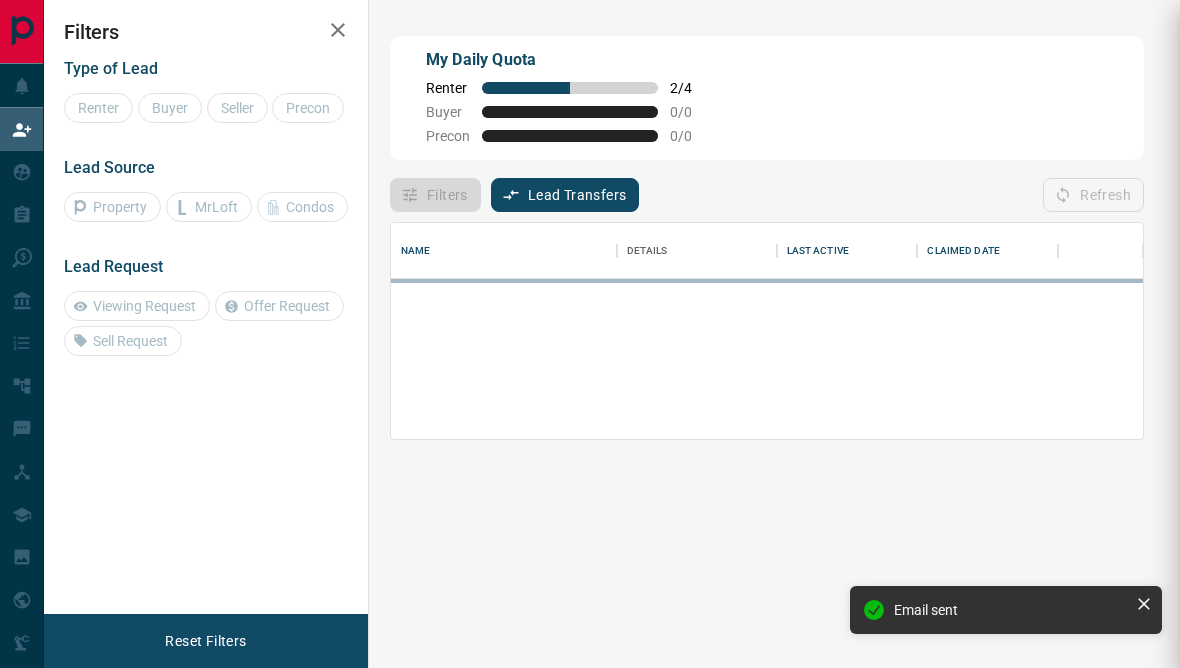 scroll, scrollTop: 136, scrollLeft: 752, axis: both 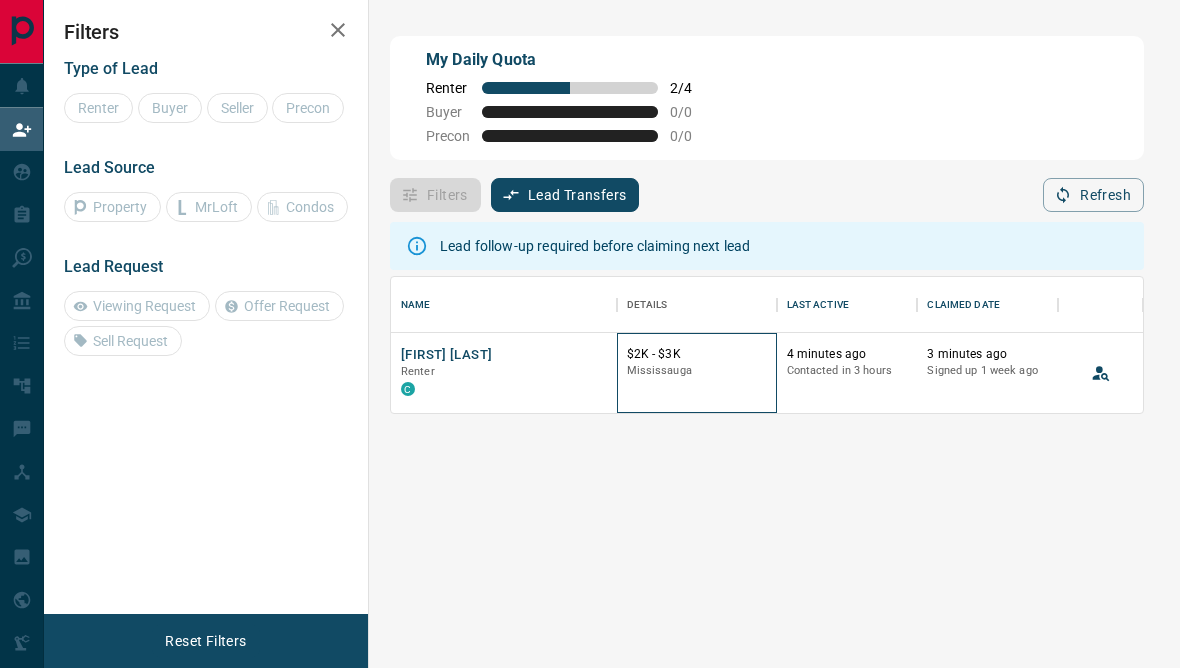 click on "[PRICE] [CITY]" at bounding box center (697, 373) 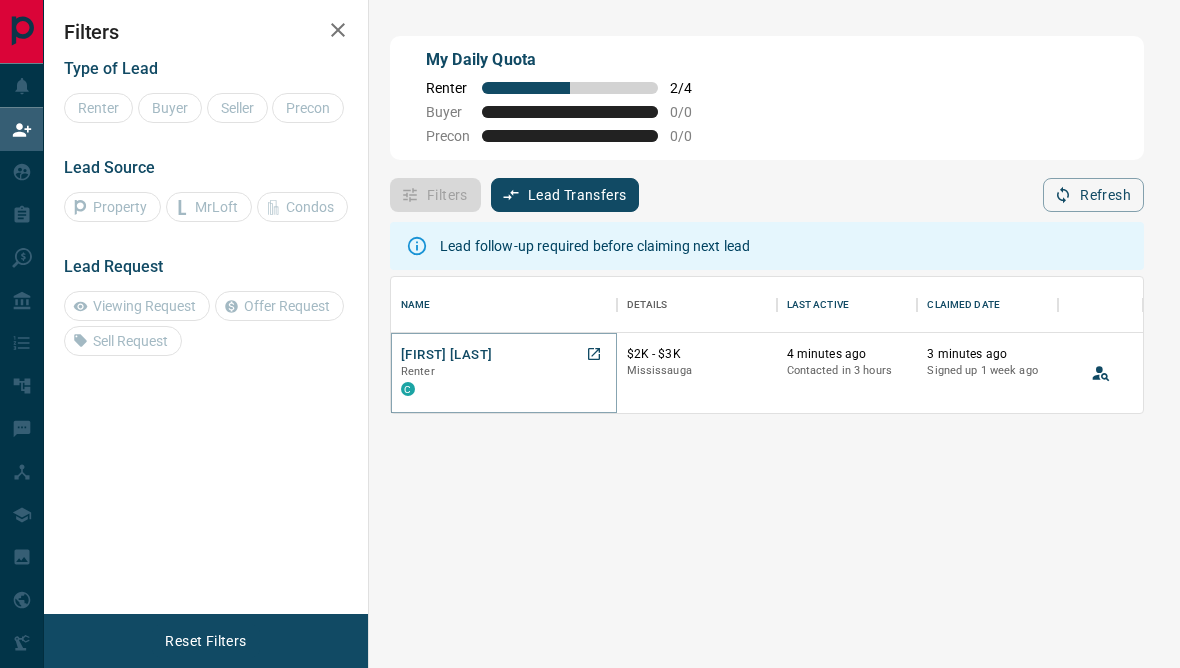 click on "[FIRST] [LAST]" at bounding box center [446, 355] 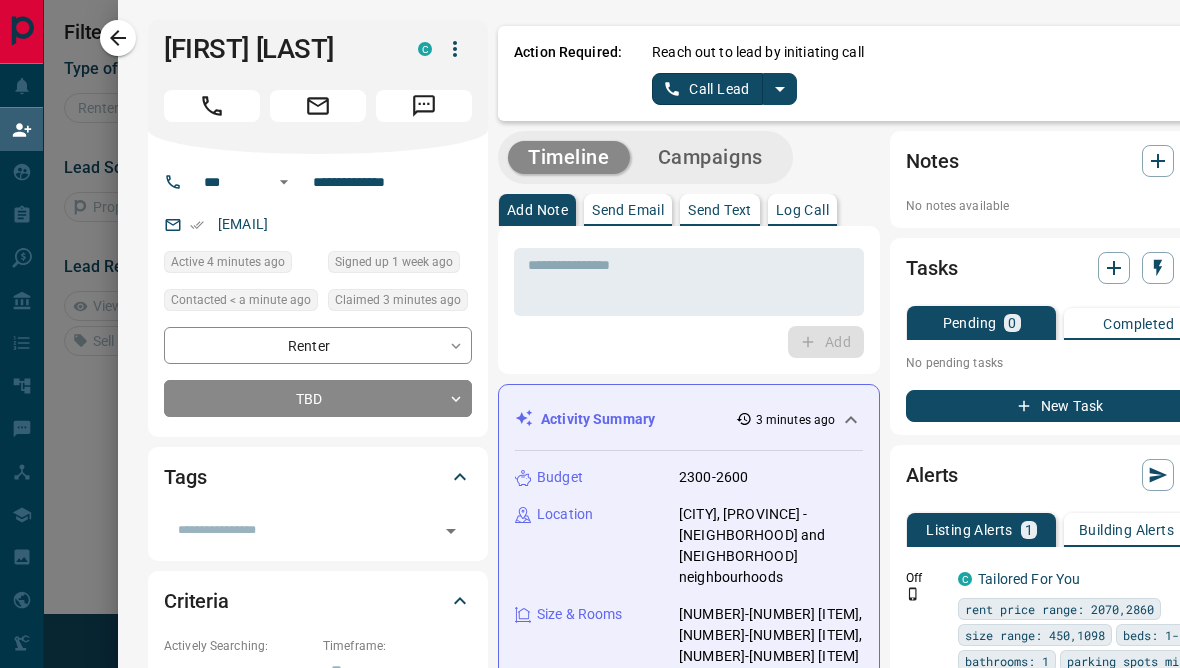 click on "Call Lead" at bounding box center [707, 89] 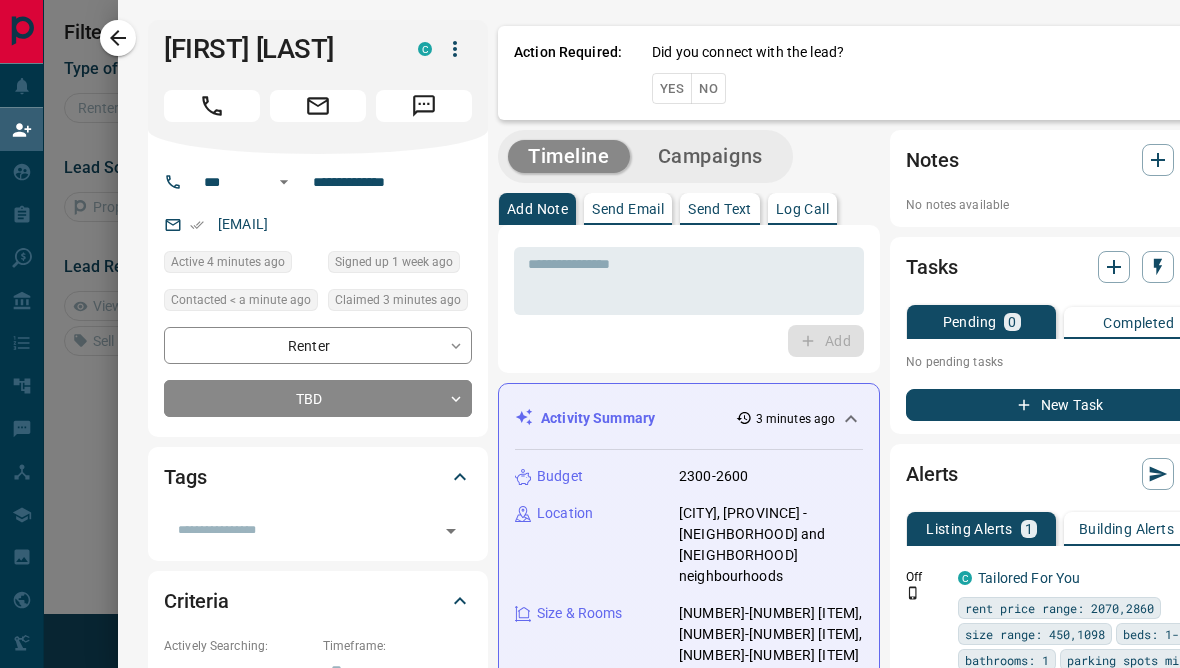 click on "No" at bounding box center [708, 88] 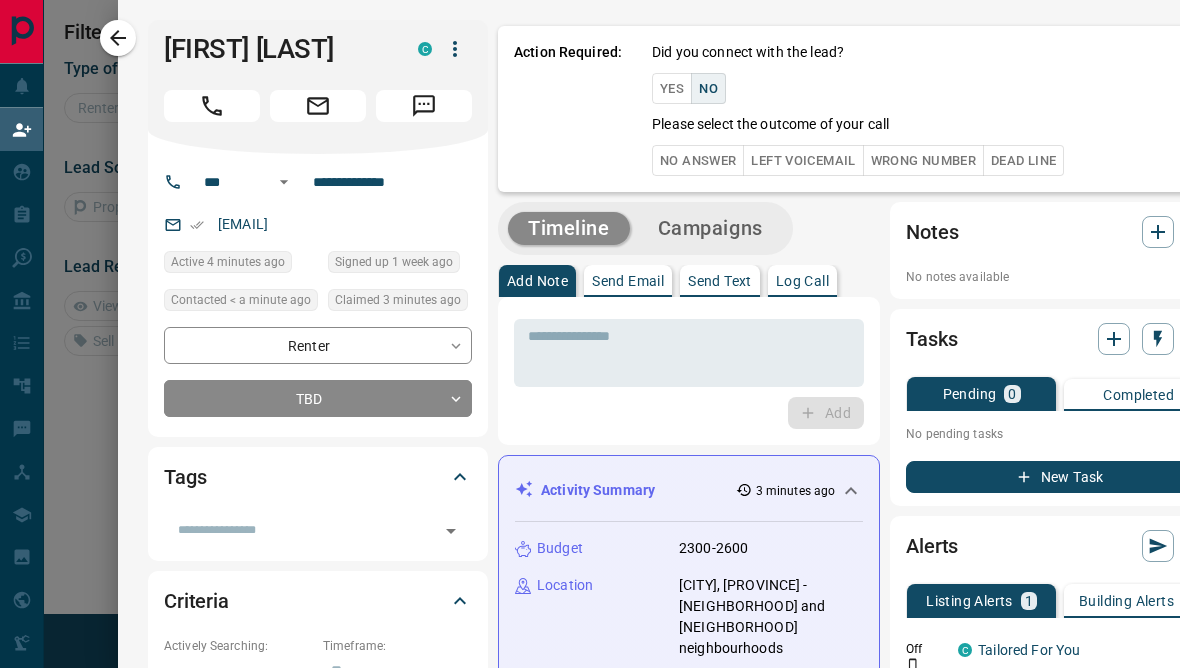 click on "Wrong Number" at bounding box center (923, 160) 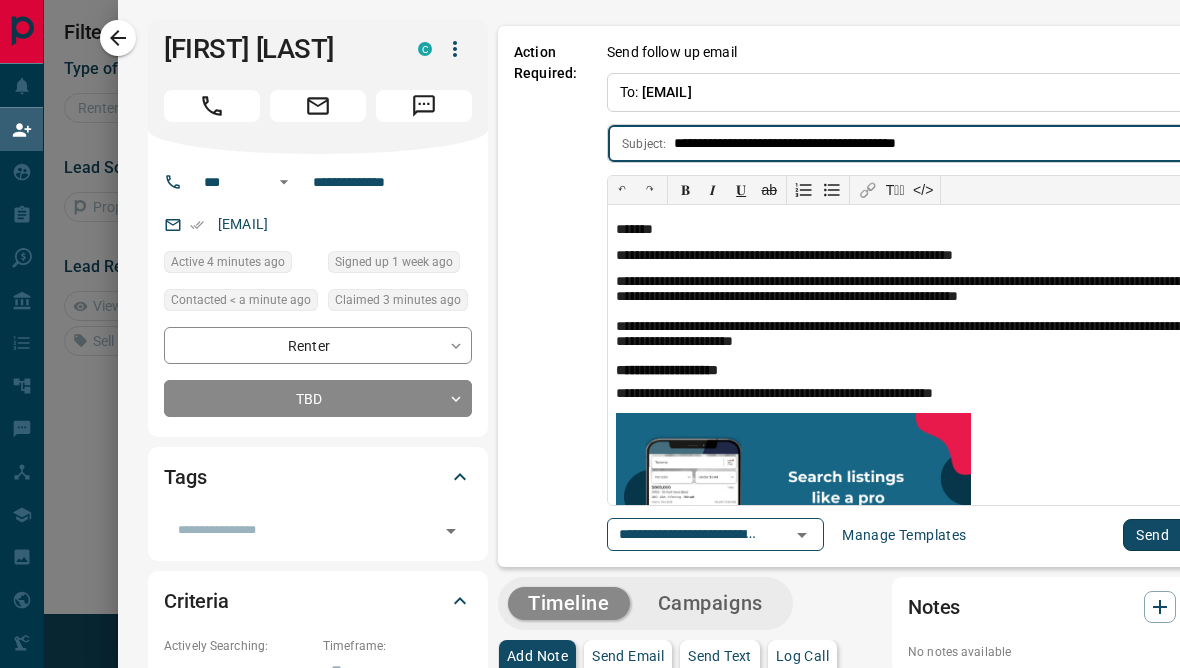 click at bounding box center [590, 334] 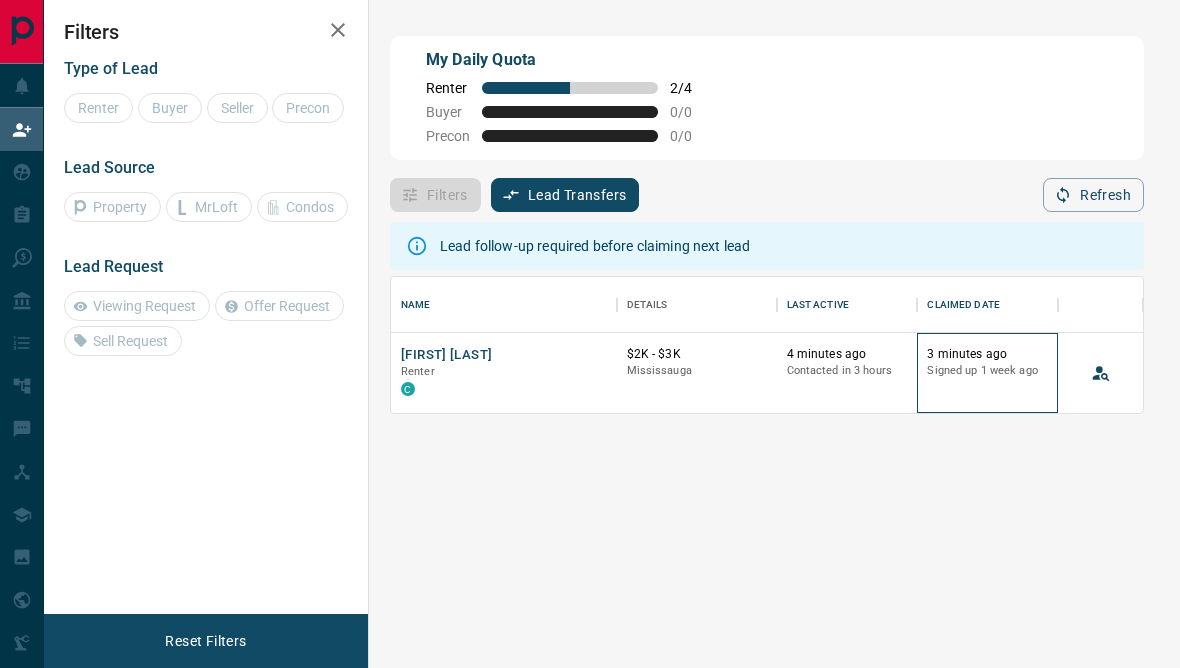 click on "[TIME] ago Signed up [TIME] ago" at bounding box center (987, 373) 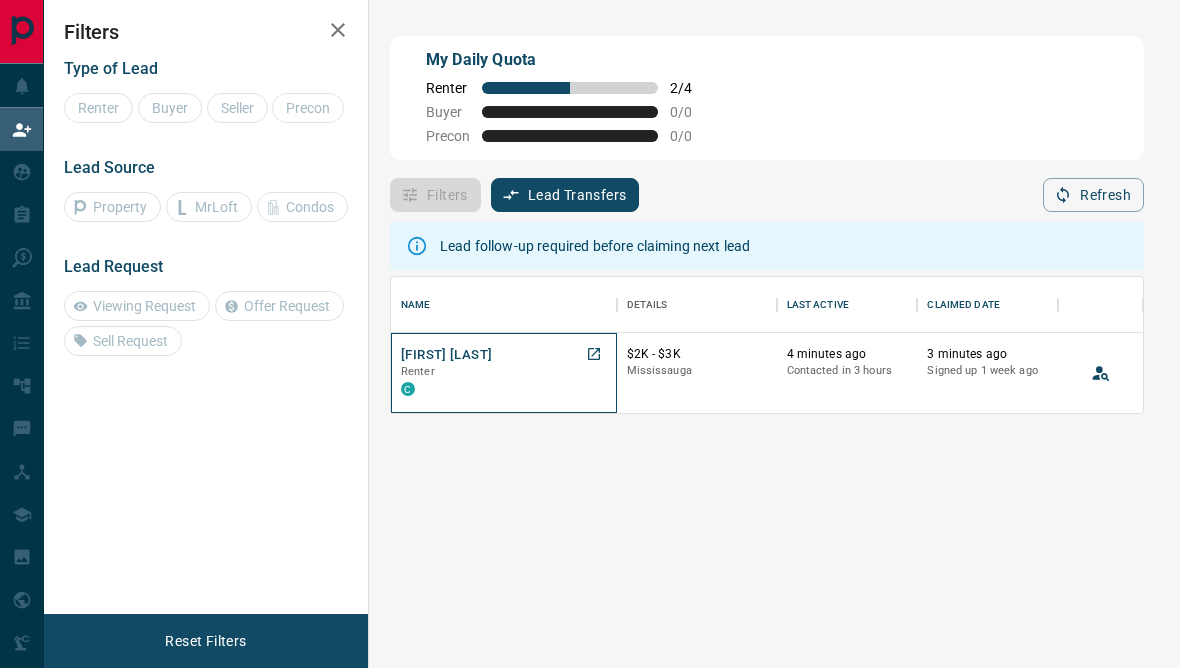 click on "Renter" at bounding box center [504, 372] 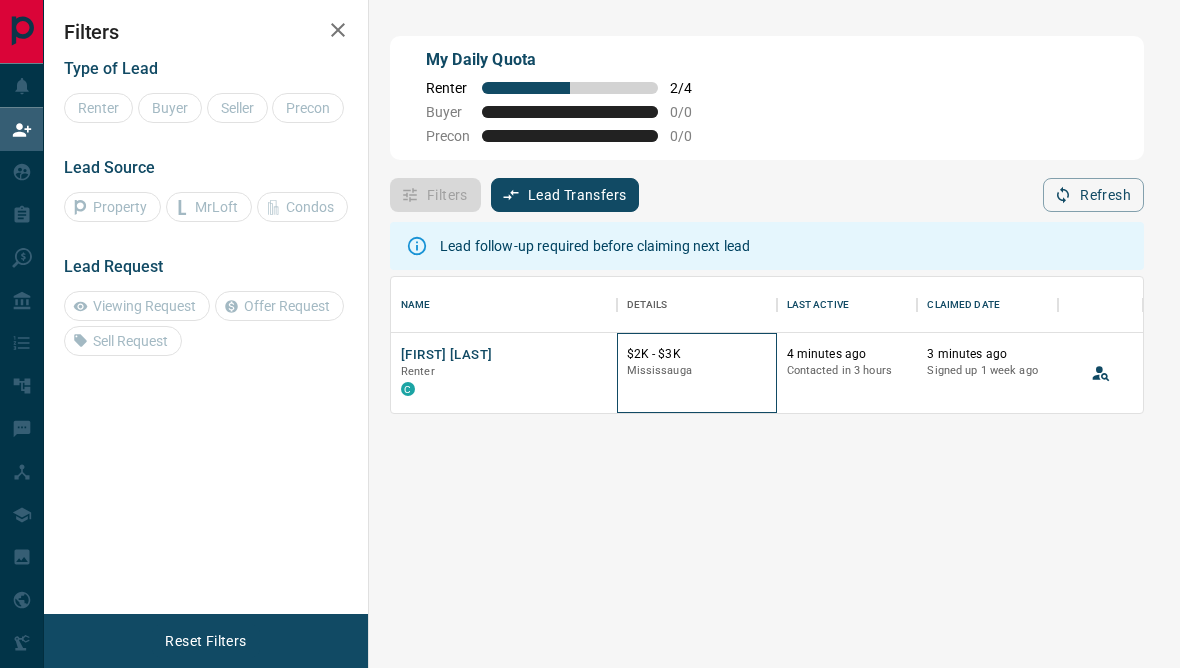 click on "Mississauga" at bounding box center (697, 371) 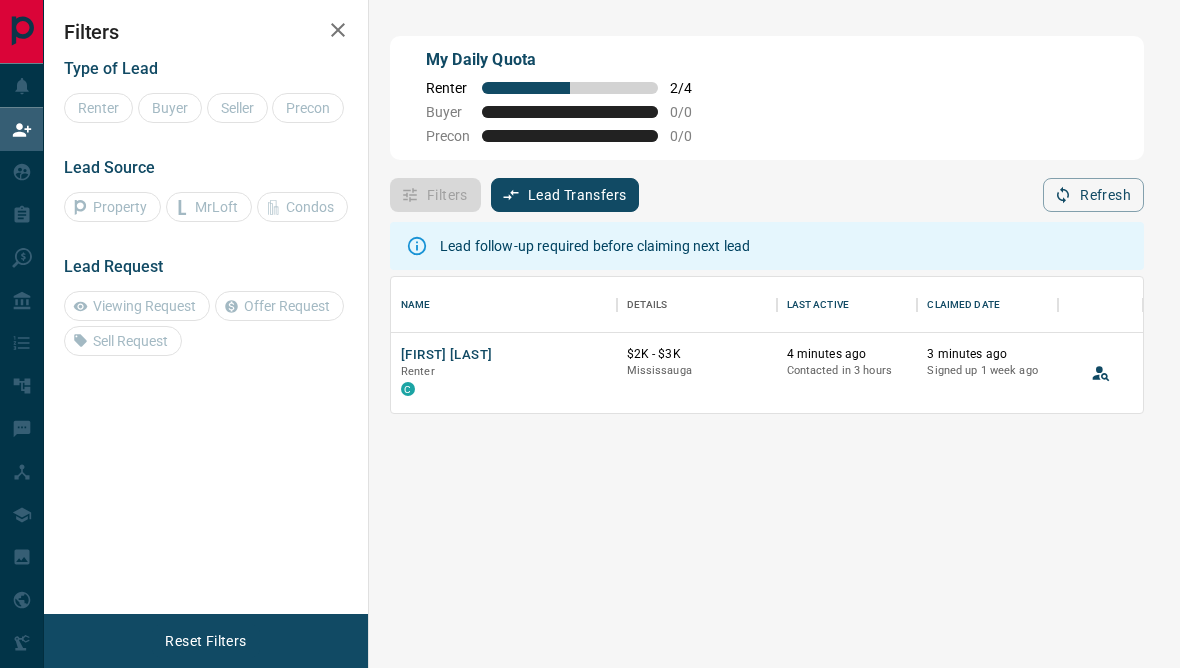 click on "Lead follow-up required before claiming next lead" at bounding box center (767, 246) 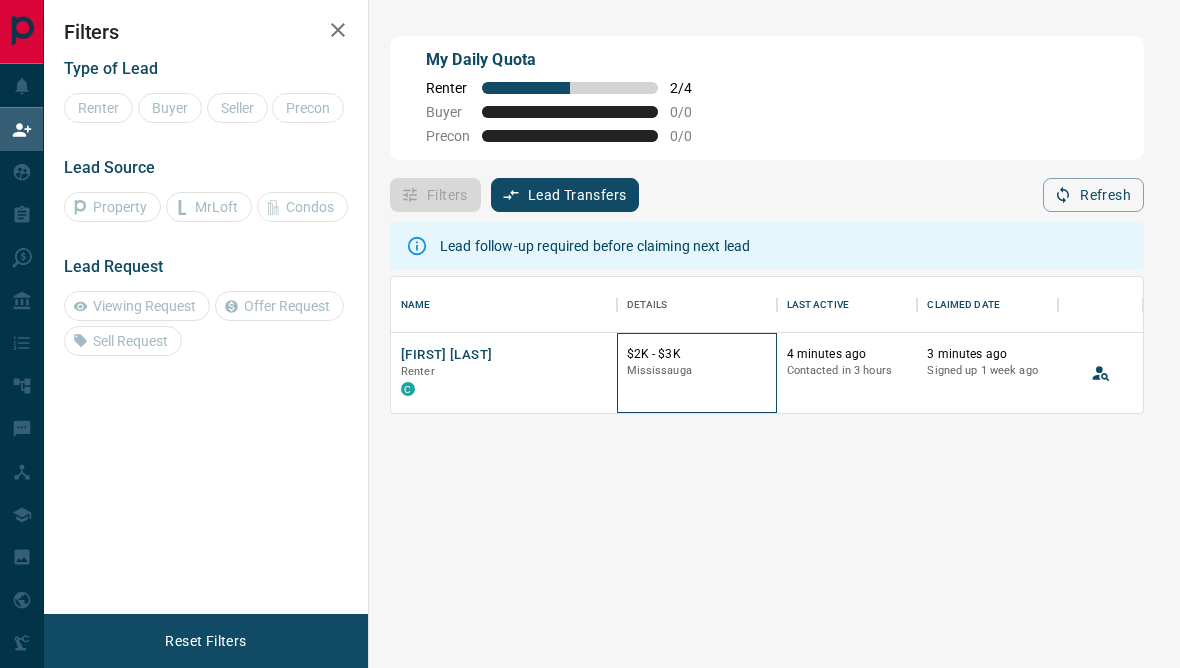 click on "$2K - $3K" at bounding box center [697, 354] 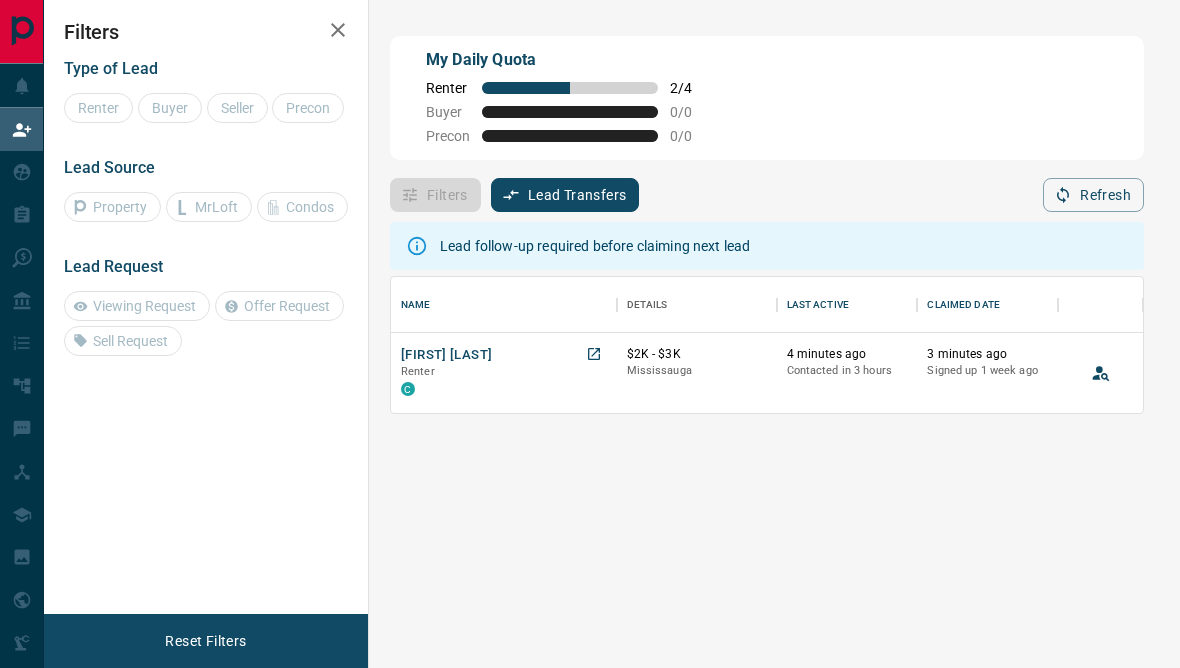 click on "[FIRST] [LAST]" at bounding box center [446, 355] 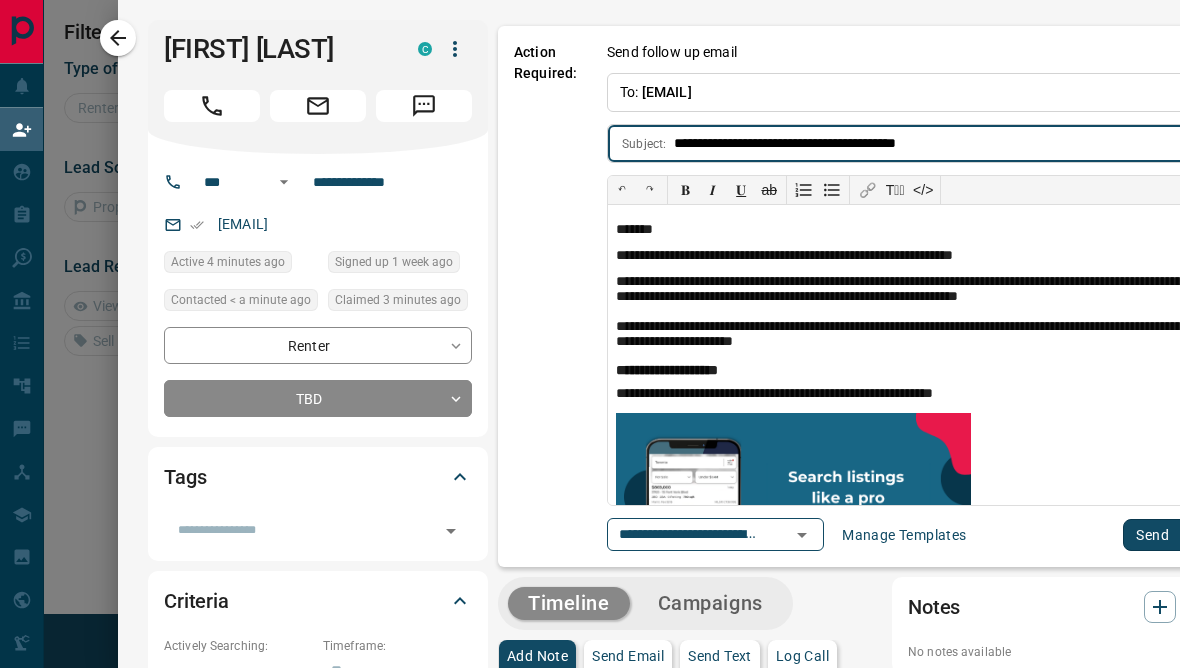 click on "Send" at bounding box center (1152, 535) 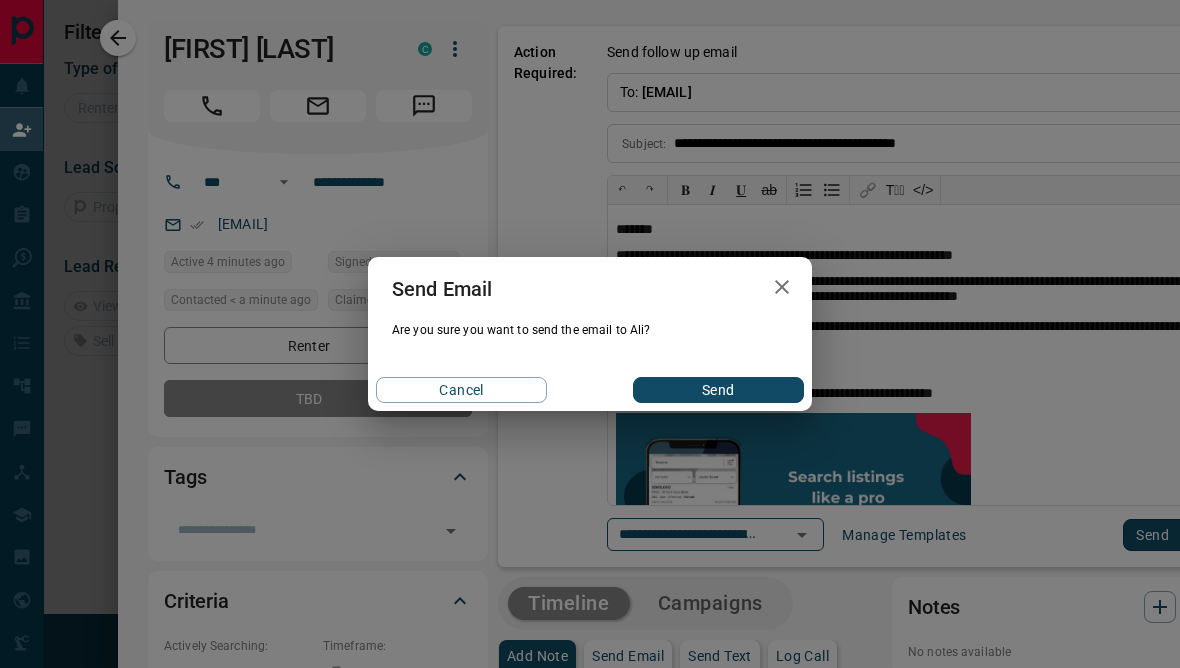 click on "Send" at bounding box center (718, 390) 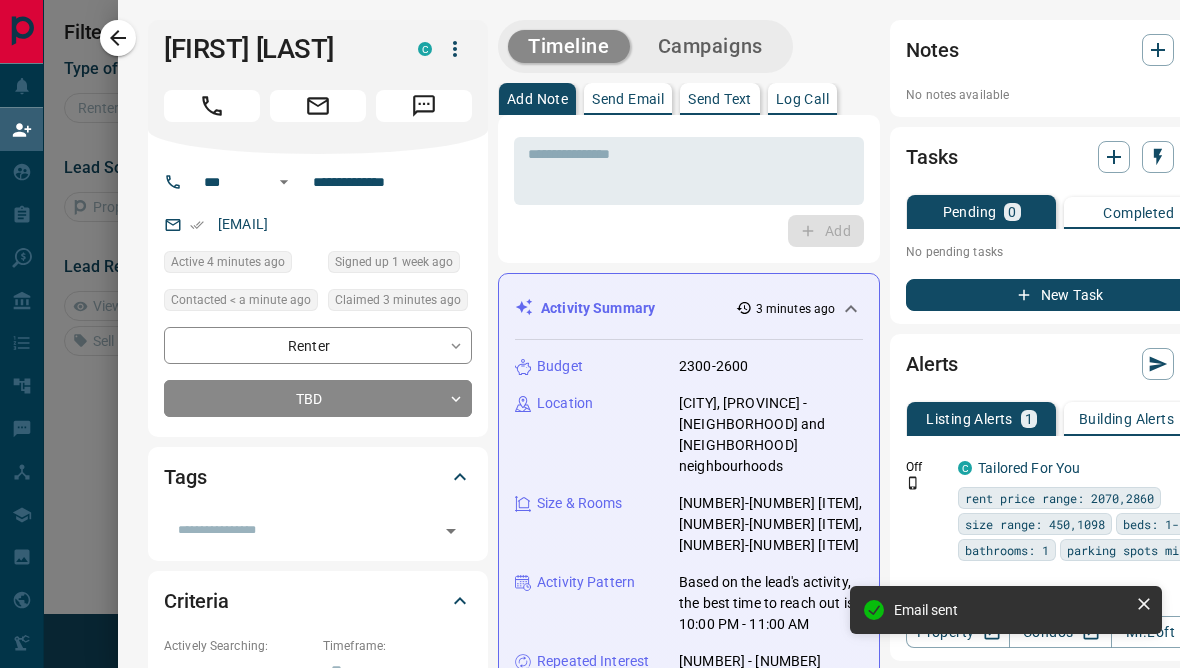 click on "Lead Transfers" at bounding box center [74, 85] 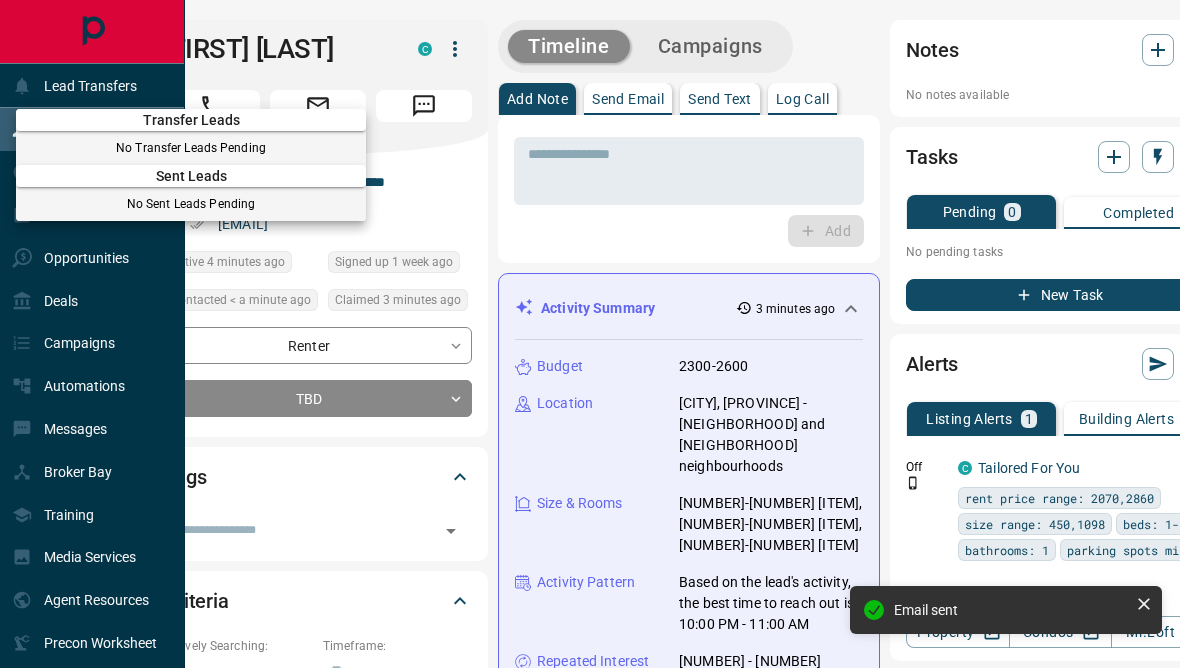 click at bounding box center (590, 334) 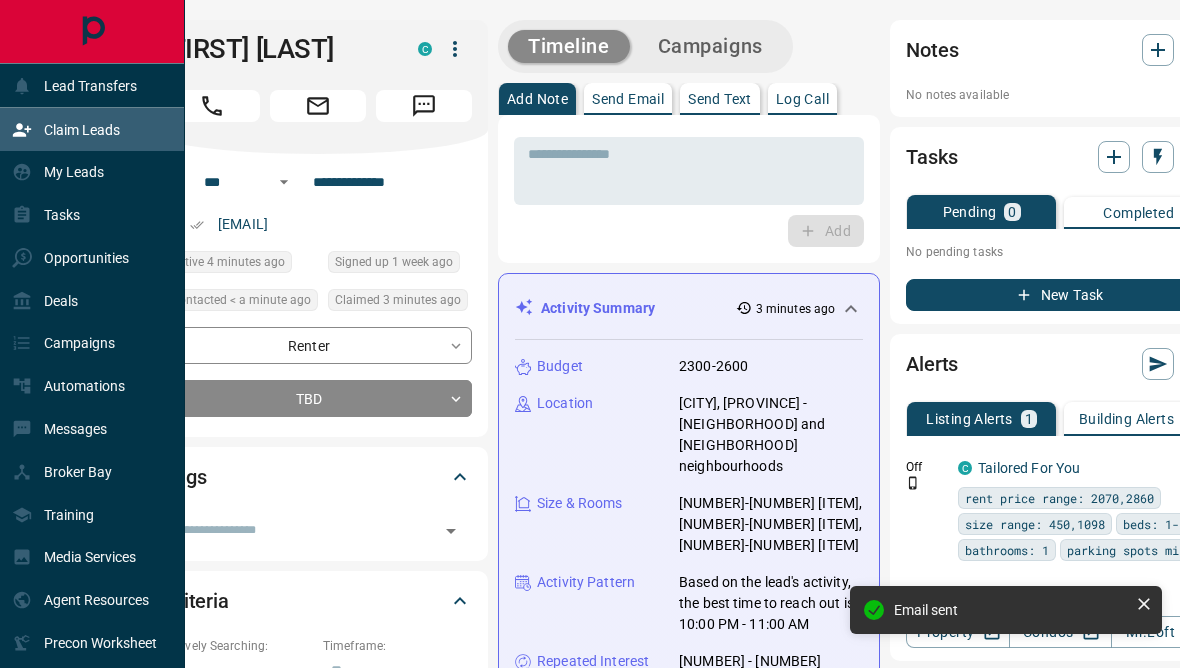 click on "Tags" at bounding box center [306, 477] 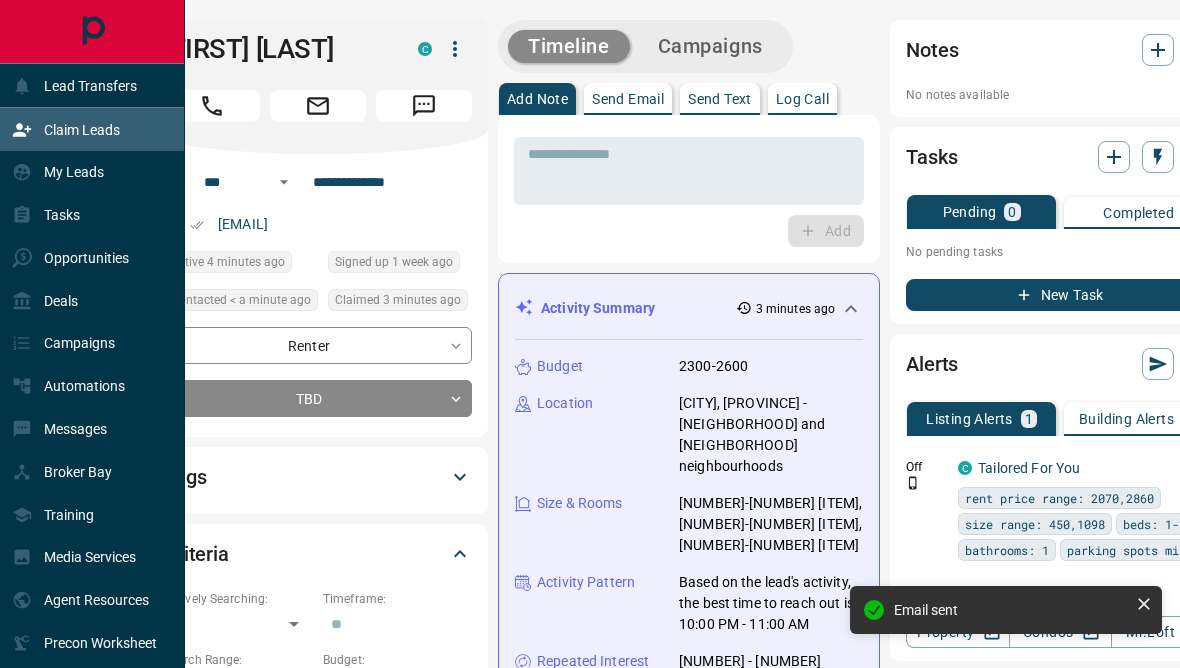 click on "Tags" at bounding box center (306, 477) 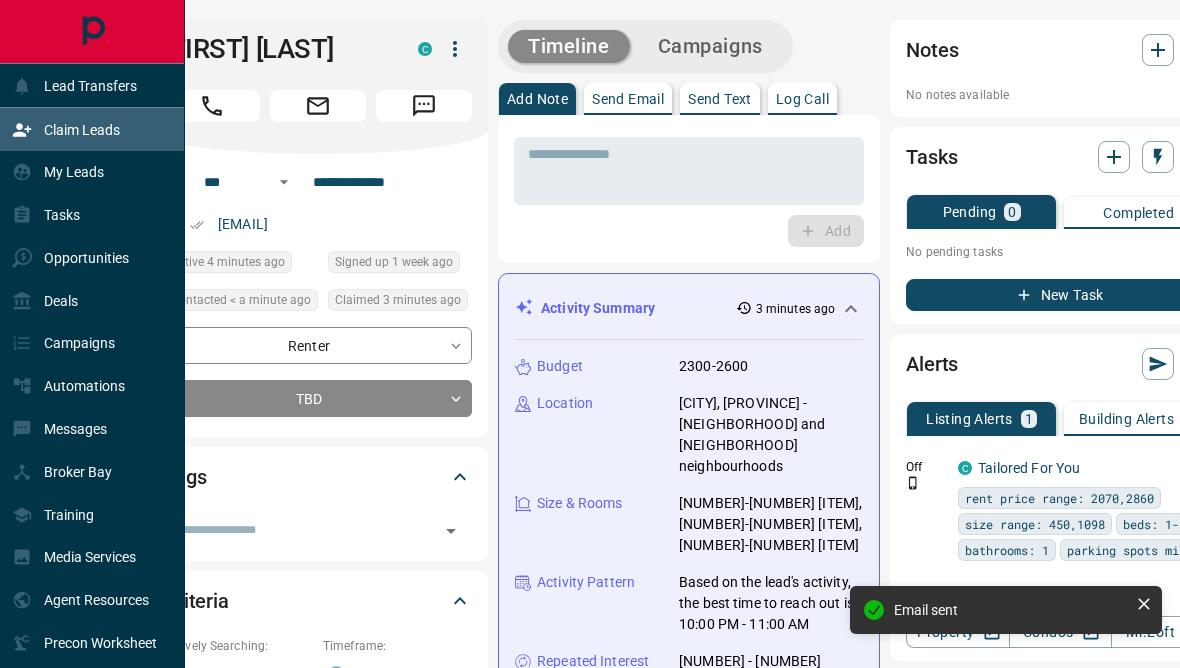 click 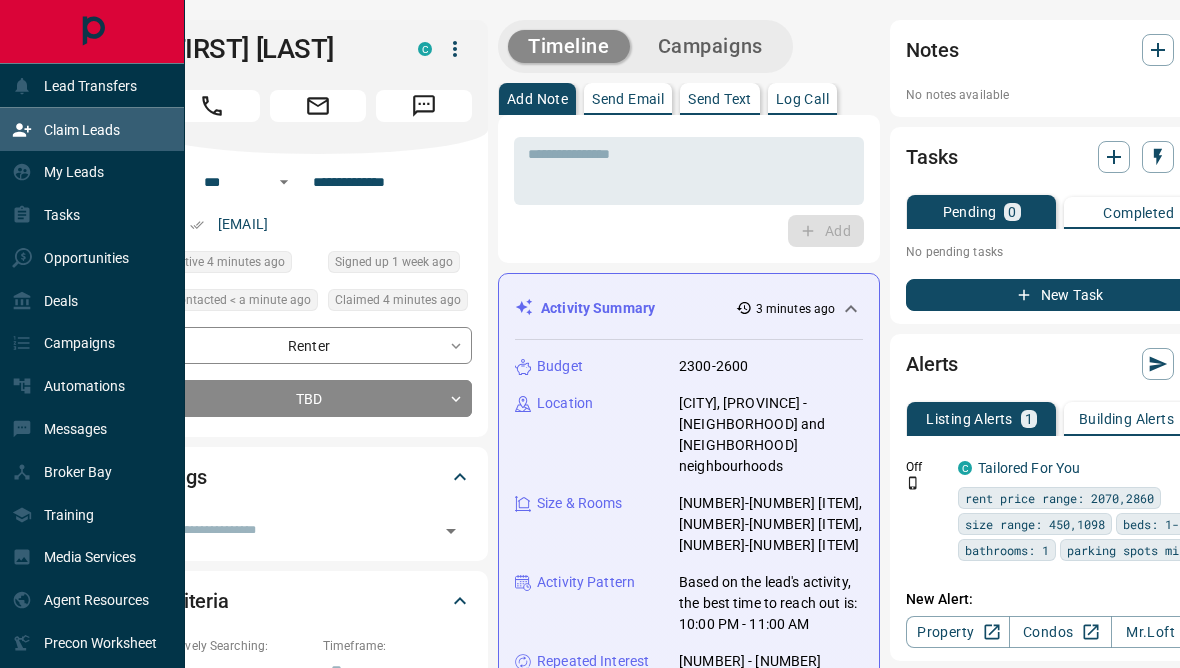 click 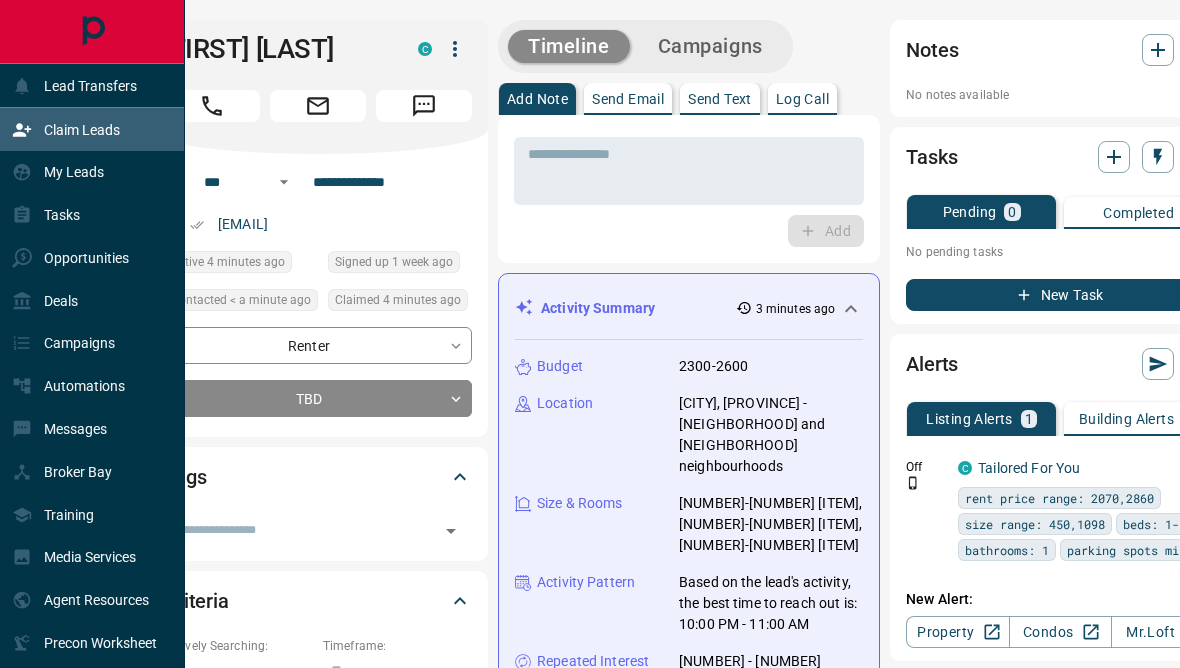 click 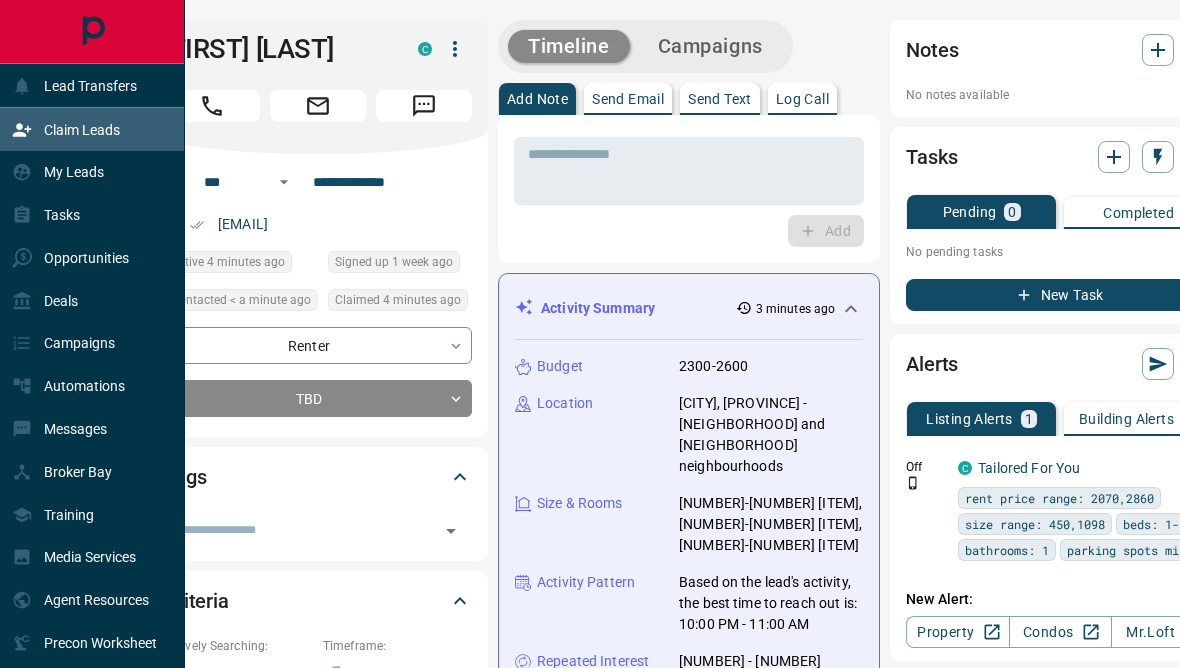 click 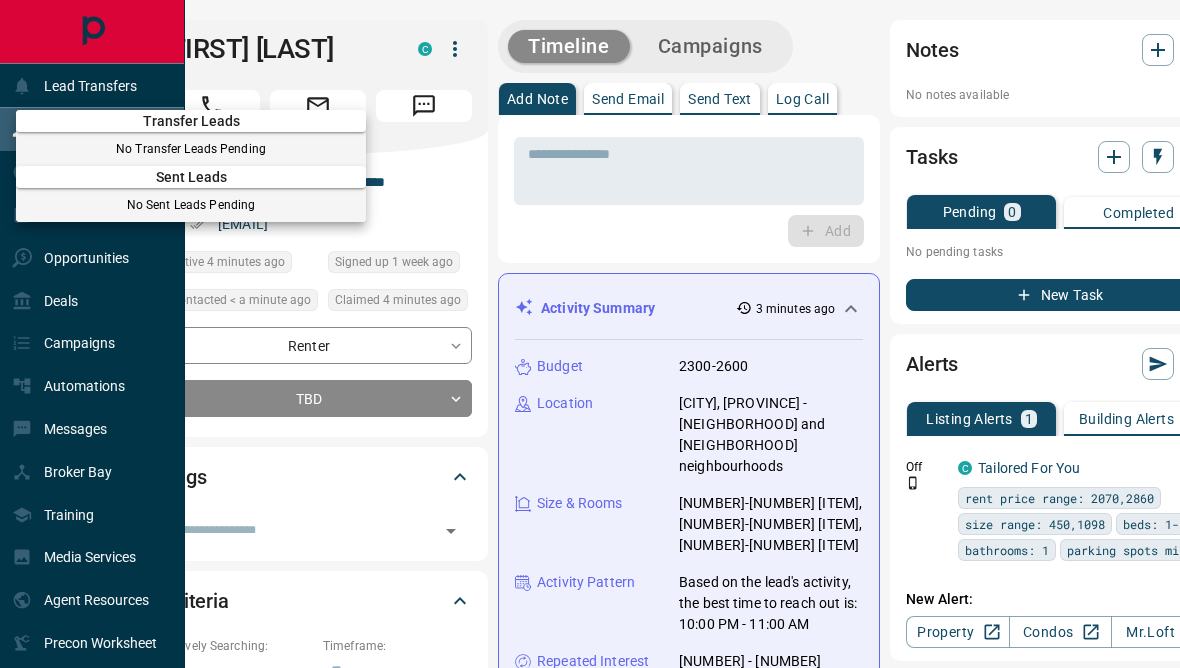 click at bounding box center [590, 334] 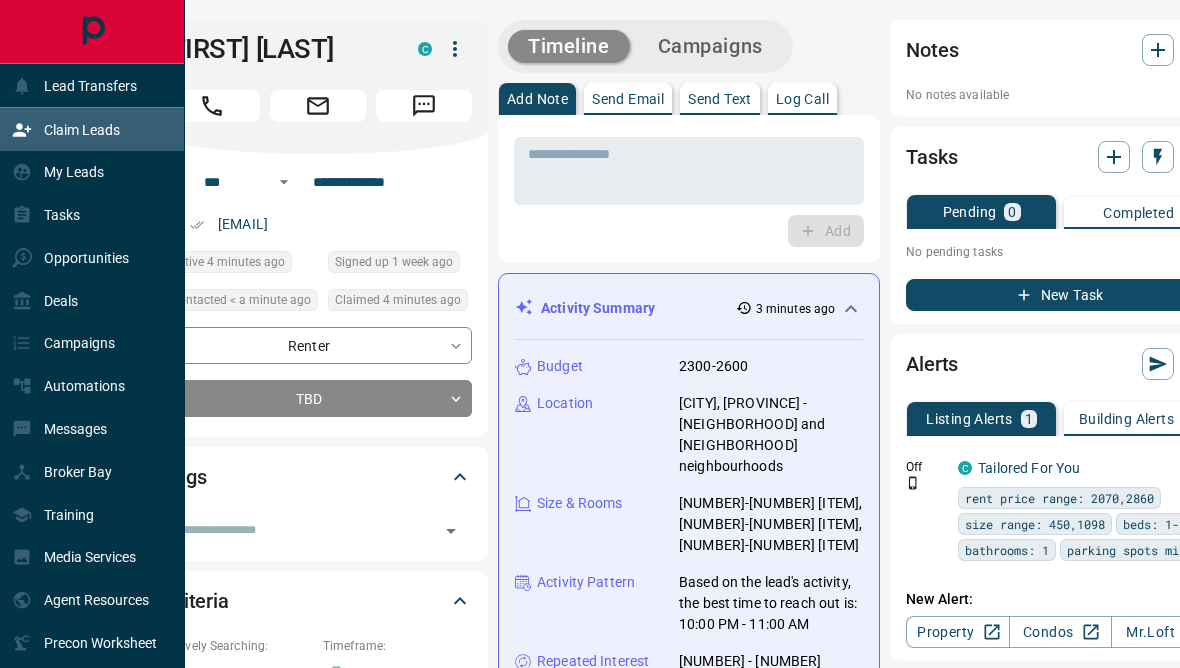 scroll, scrollTop: 0, scrollLeft: 0, axis: both 